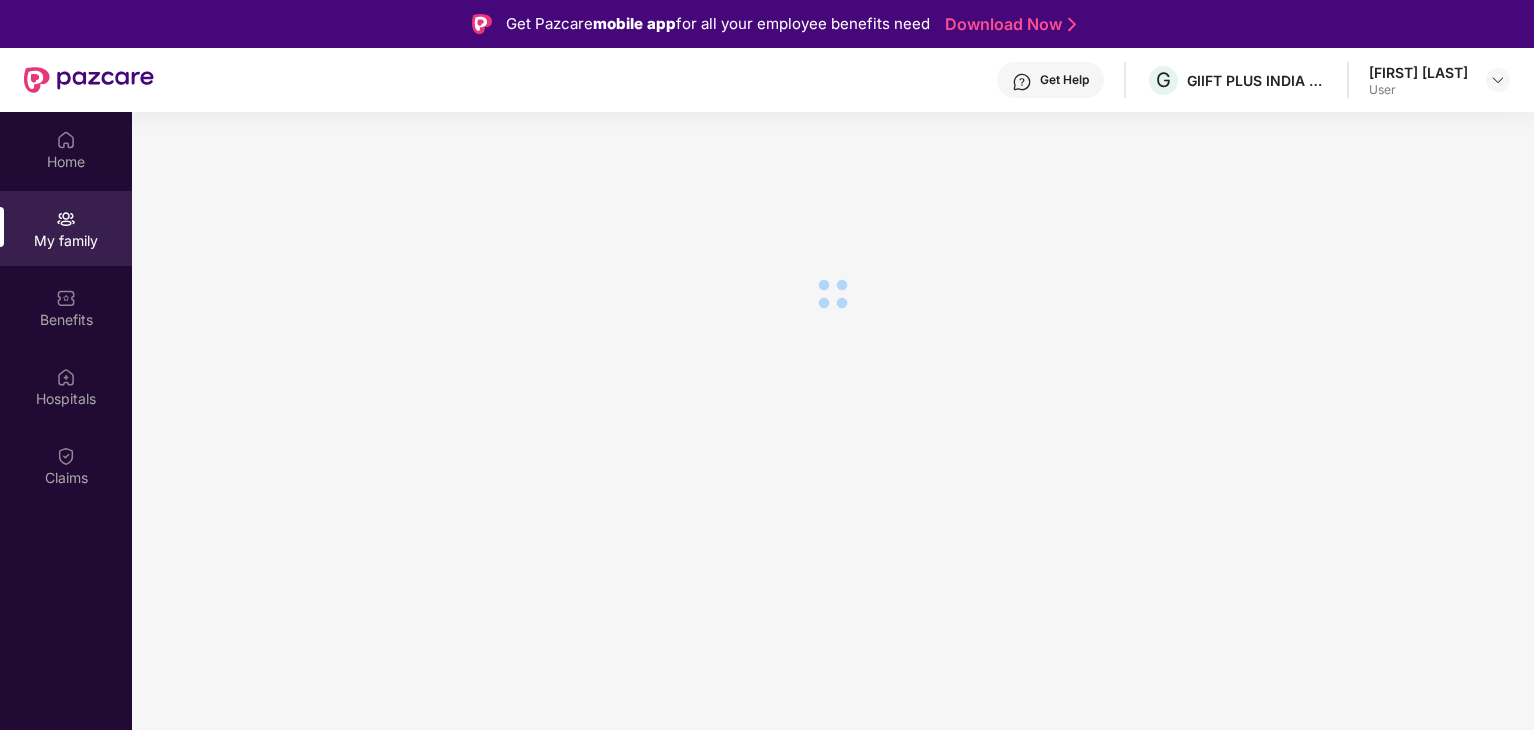 scroll, scrollTop: 0, scrollLeft: 0, axis: both 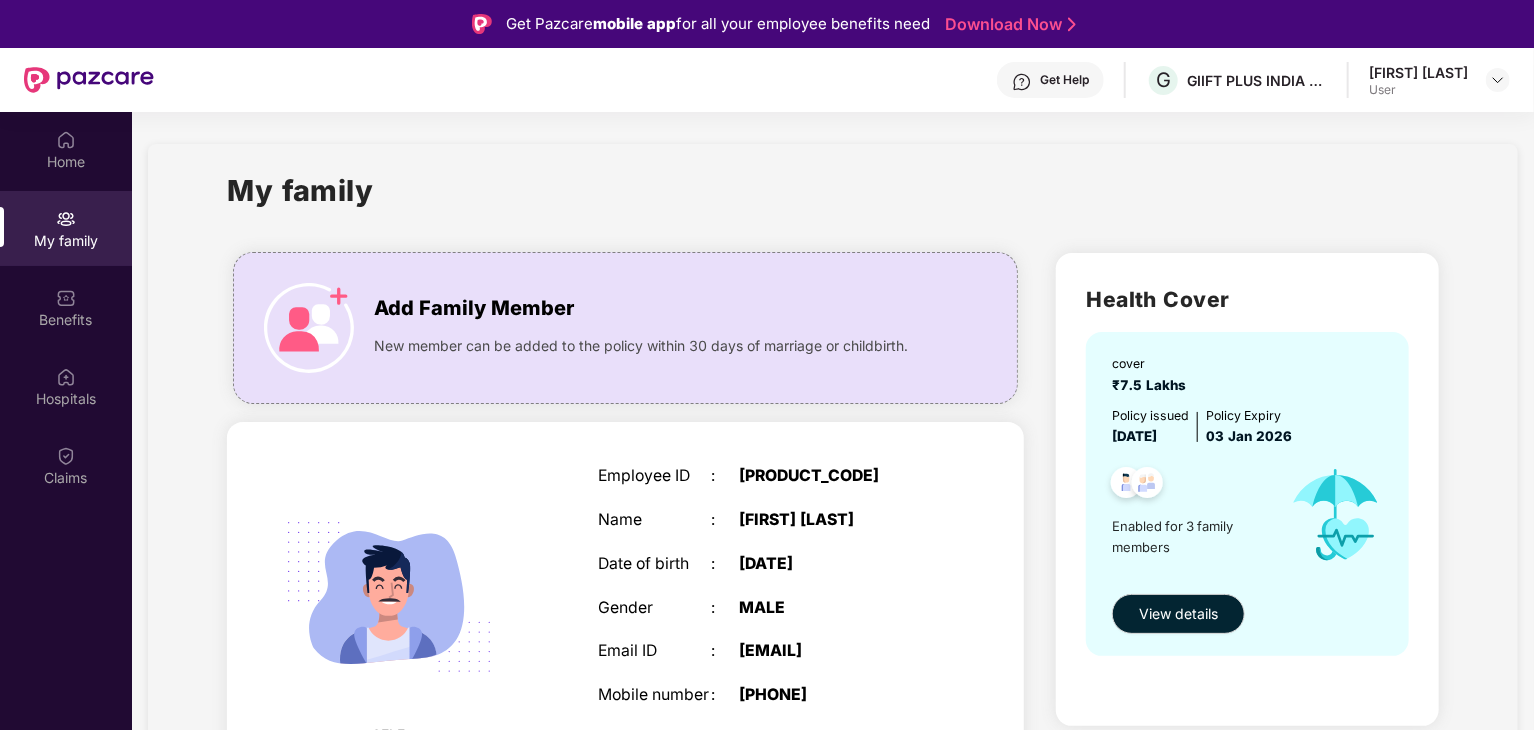 click on "Get Help" at bounding box center [1064, 80] 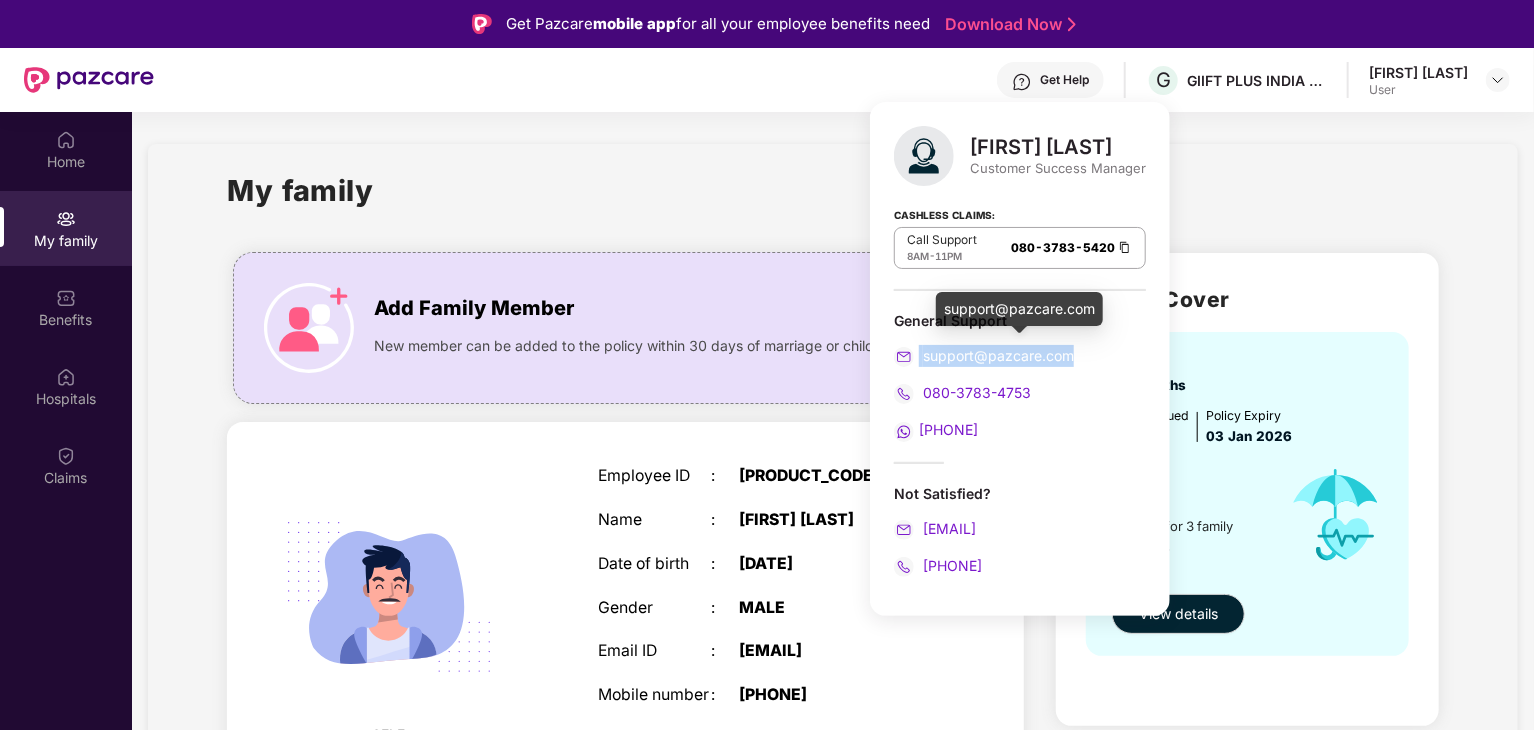 drag, startPoint x: 1108, startPoint y: 350, endPoint x: 920, endPoint y: 362, distance: 188.38258 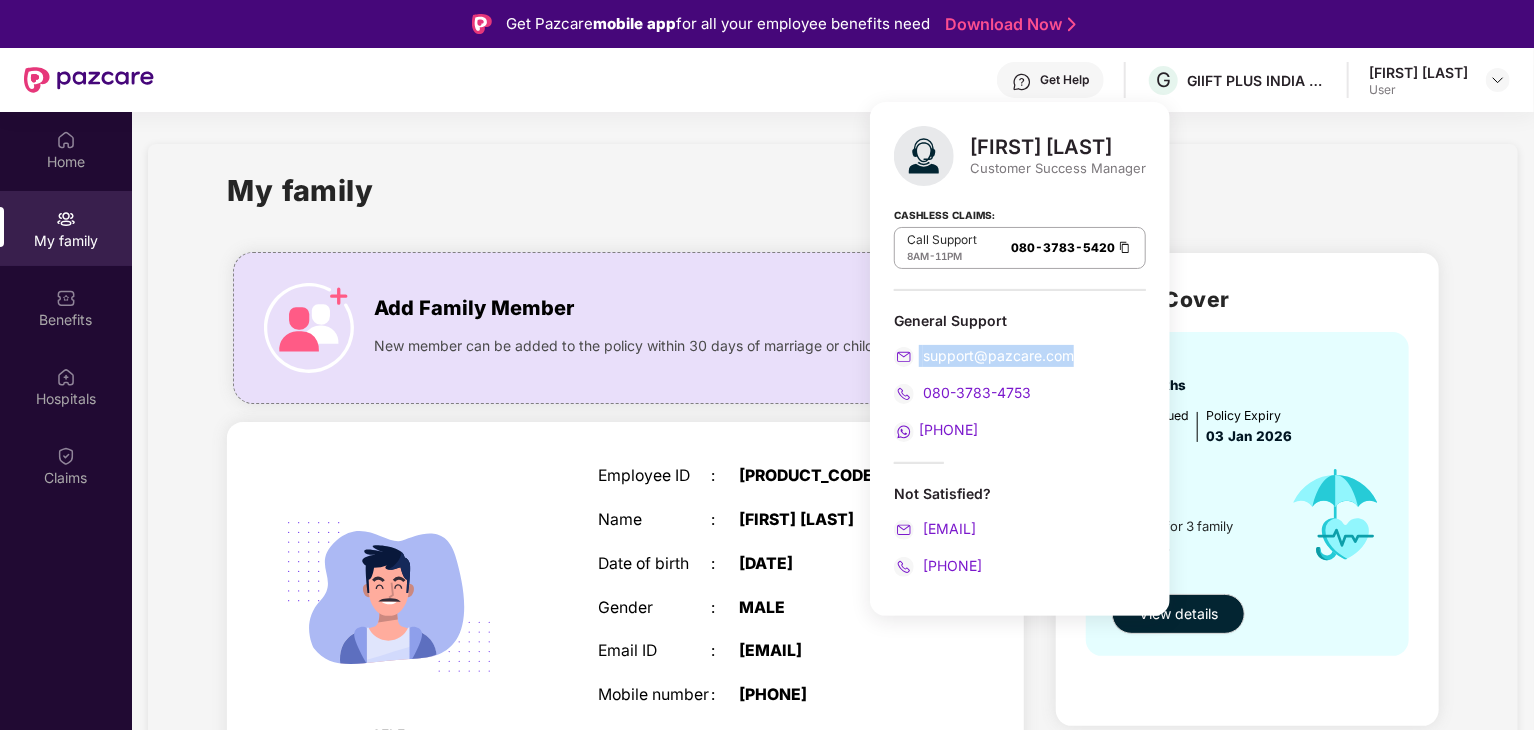 copy on "support@pazcare.com" 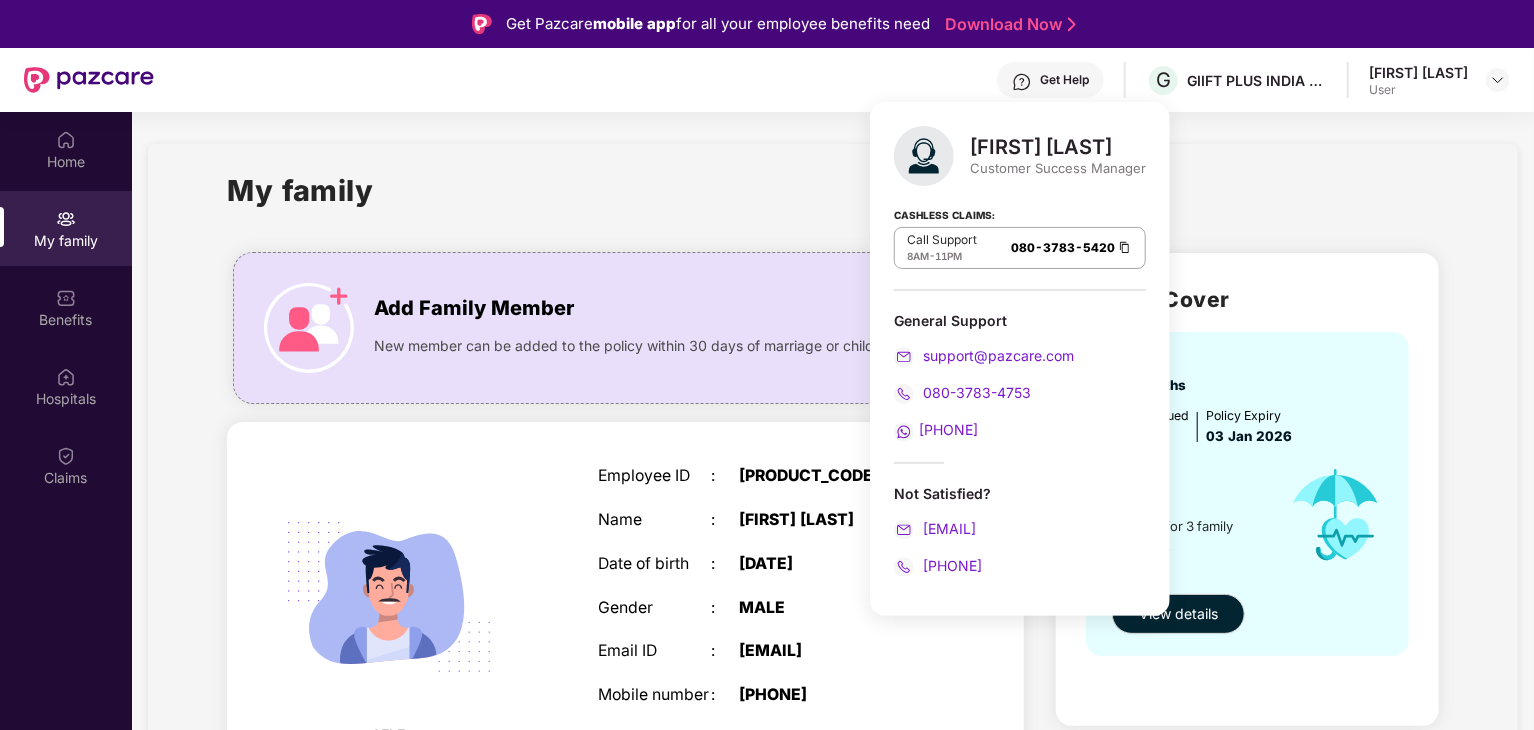 click on "My family" at bounding box center (833, 202) 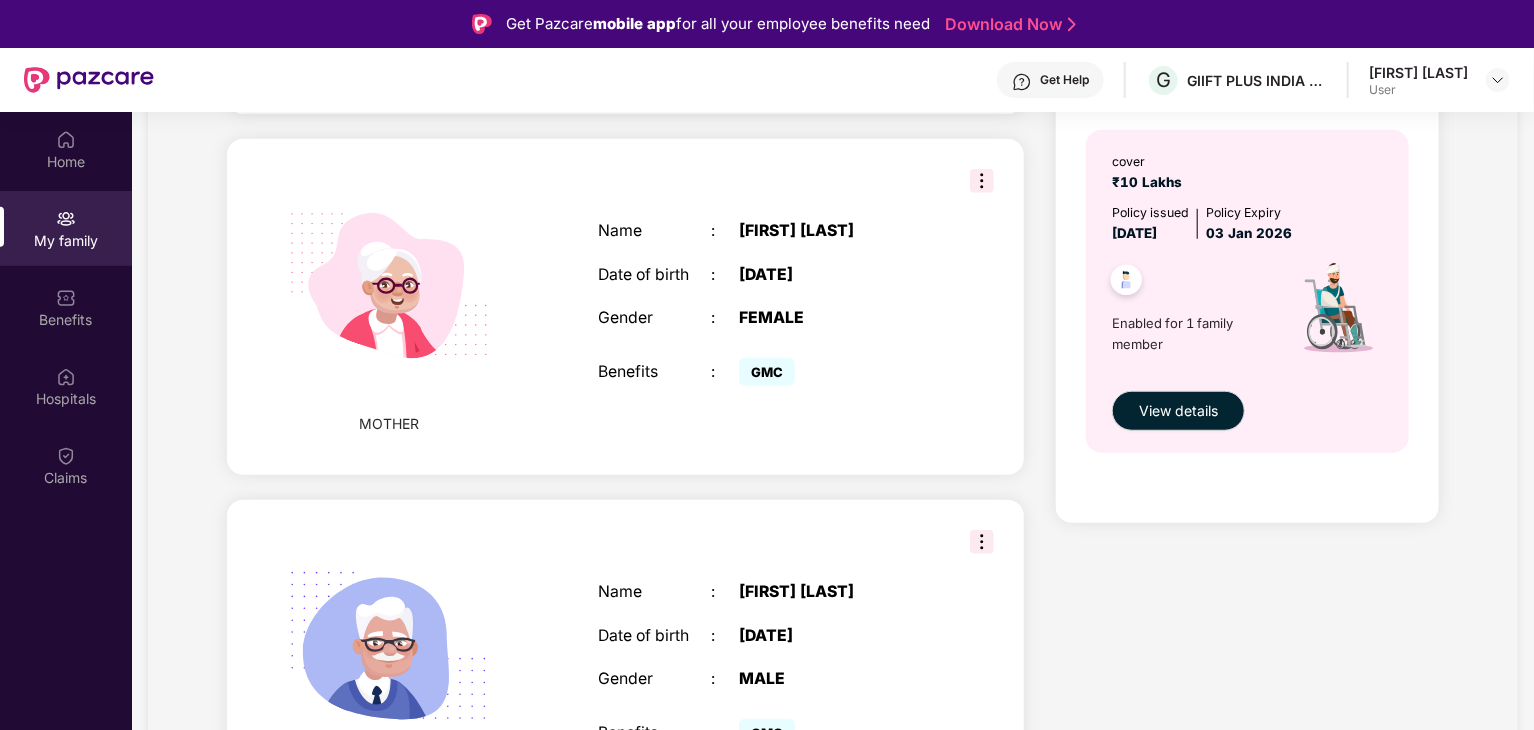 scroll, scrollTop: 794, scrollLeft: 0, axis: vertical 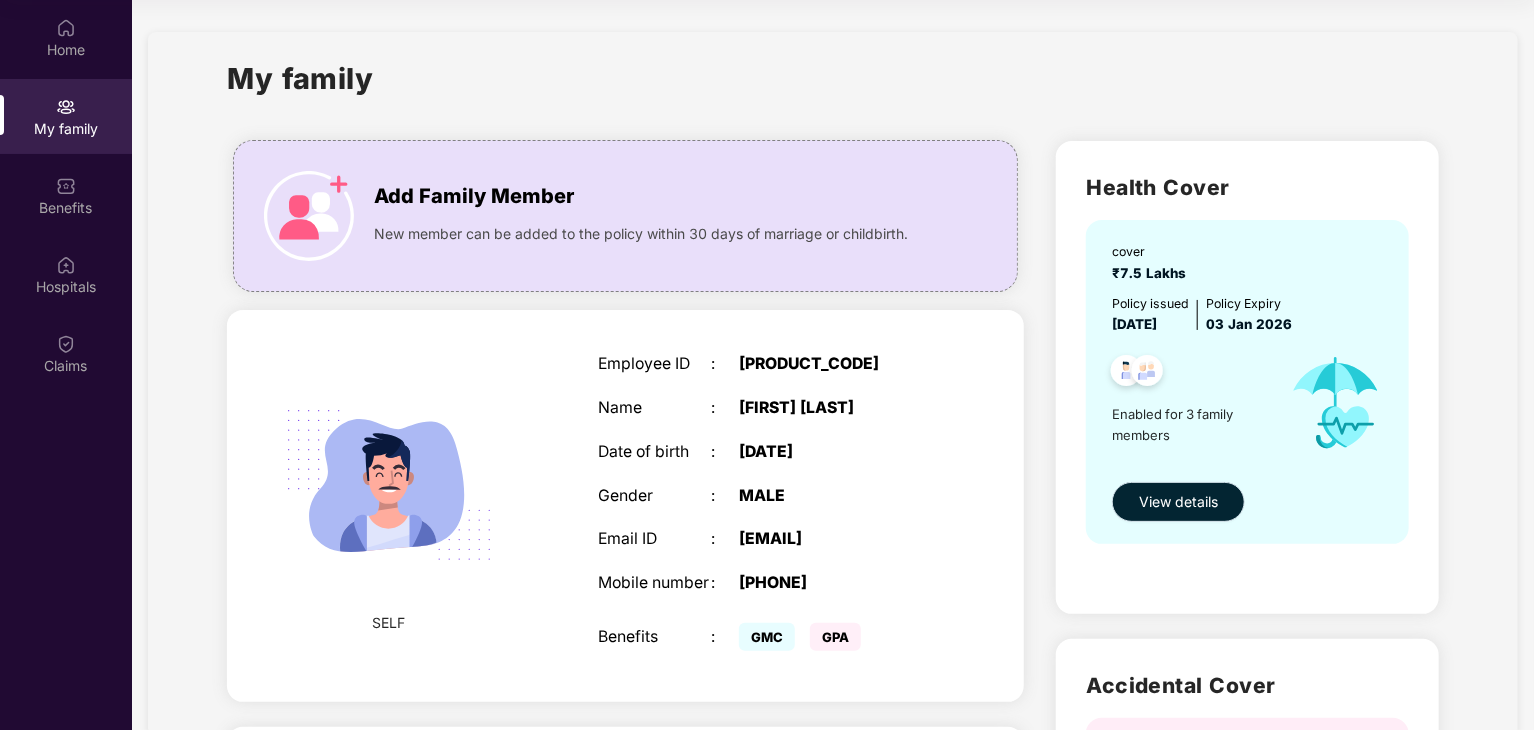 click on "View details" at bounding box center (1178, 502) 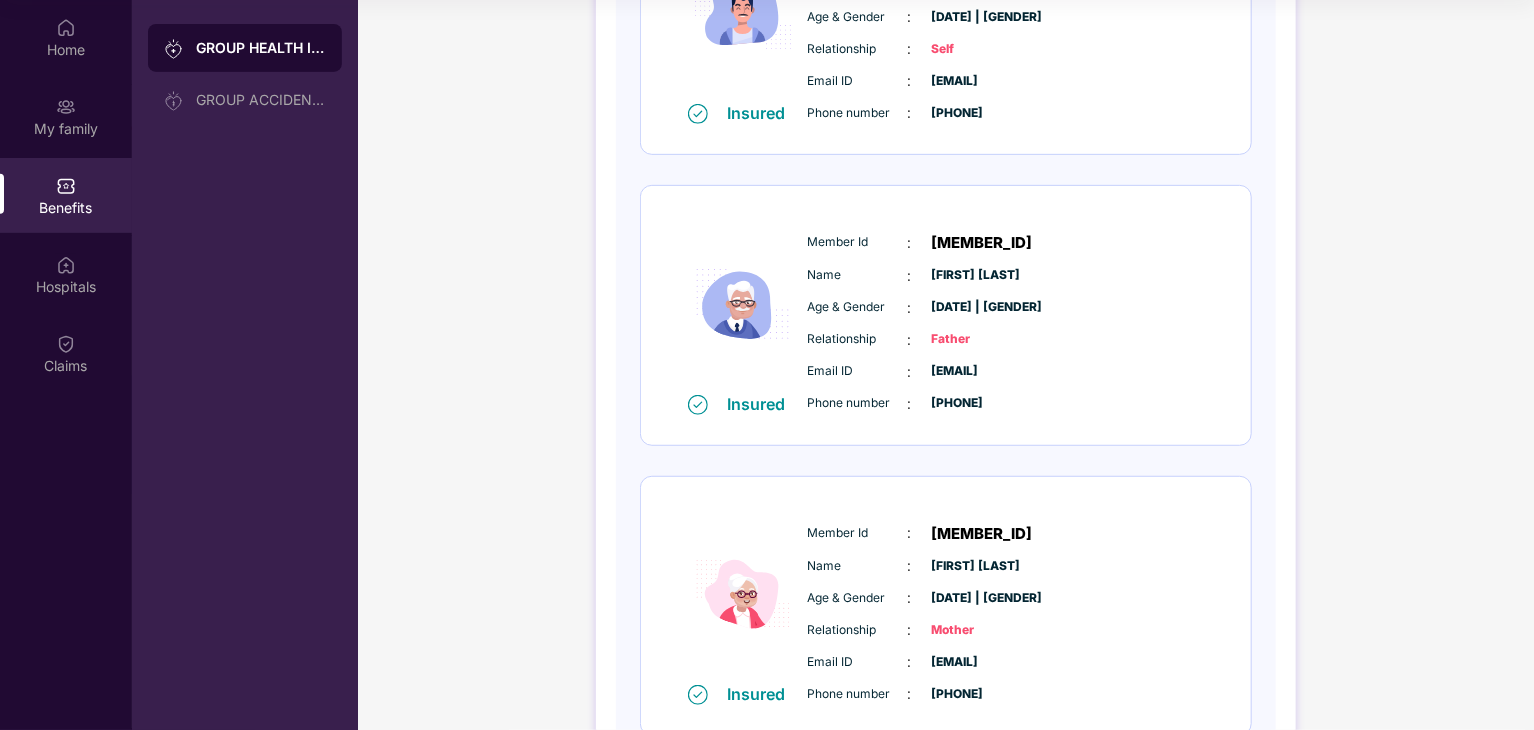 scroll, scrollTop: 528, scrollLeft: 0, axis: vertical 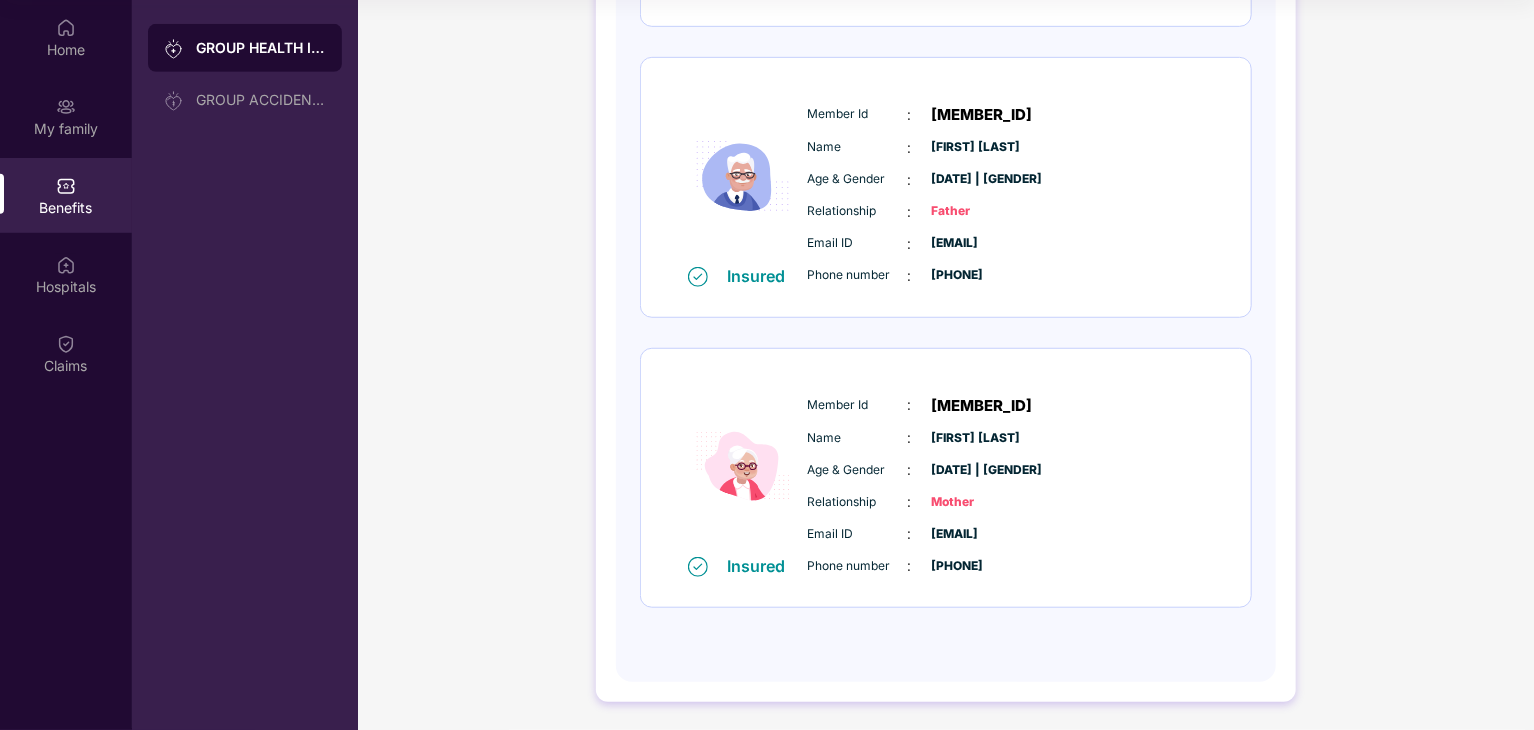 click on "[MEMBER_ID]" at bounding box center [982, 406] 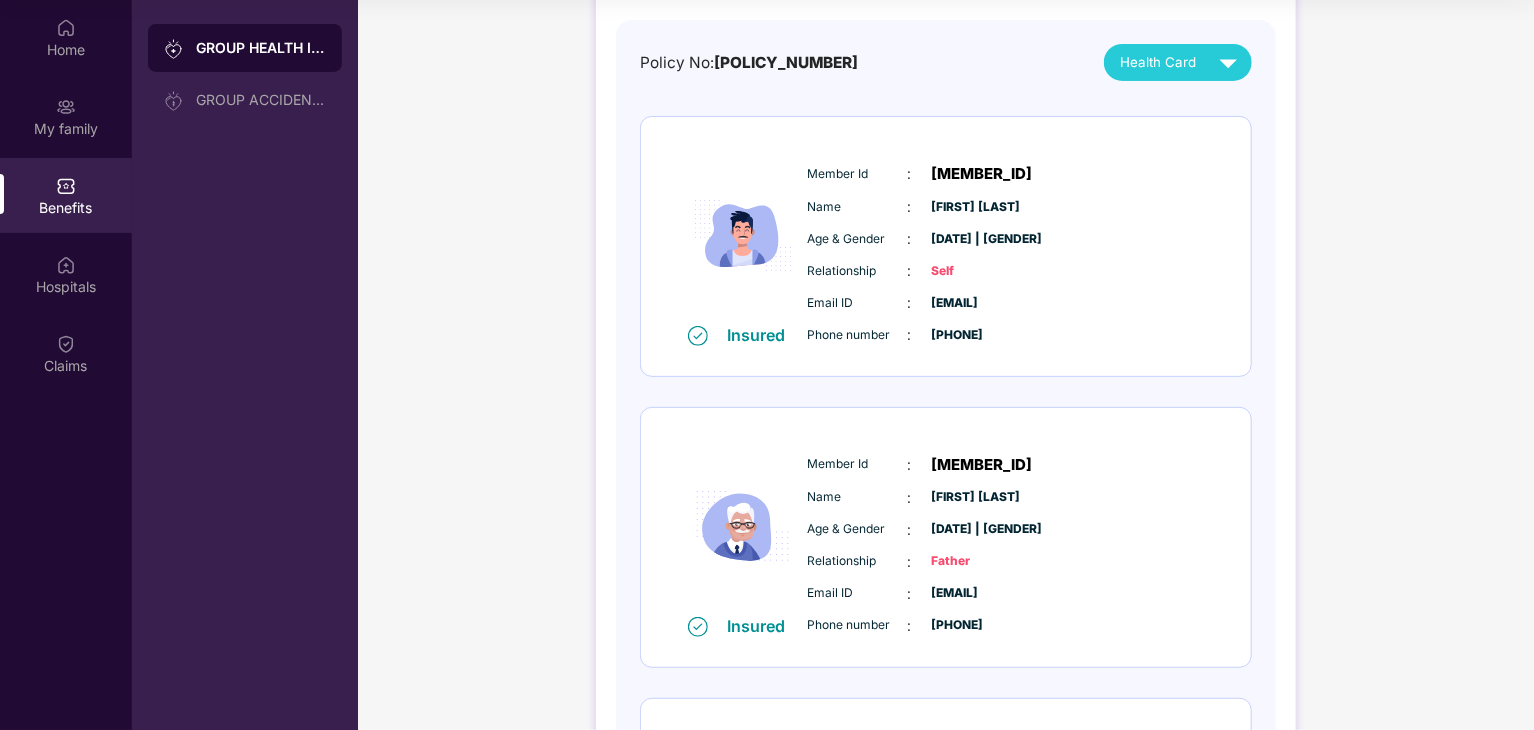 scroll, scrollTop: 0, scrollLeft: 0, axis: both 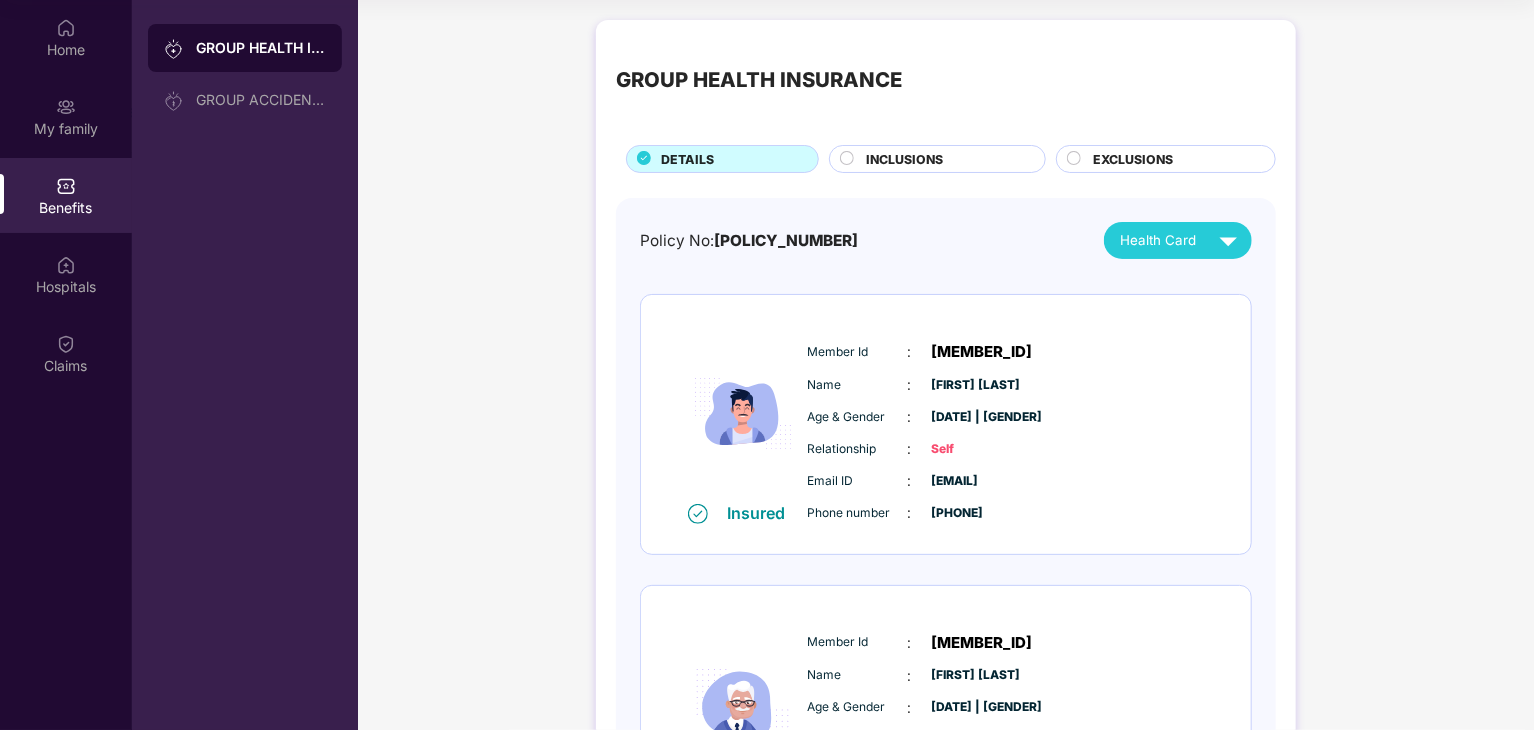 click on "POLICY NO: [POLICY_NUMBER]" at bounding box center [749, 241] 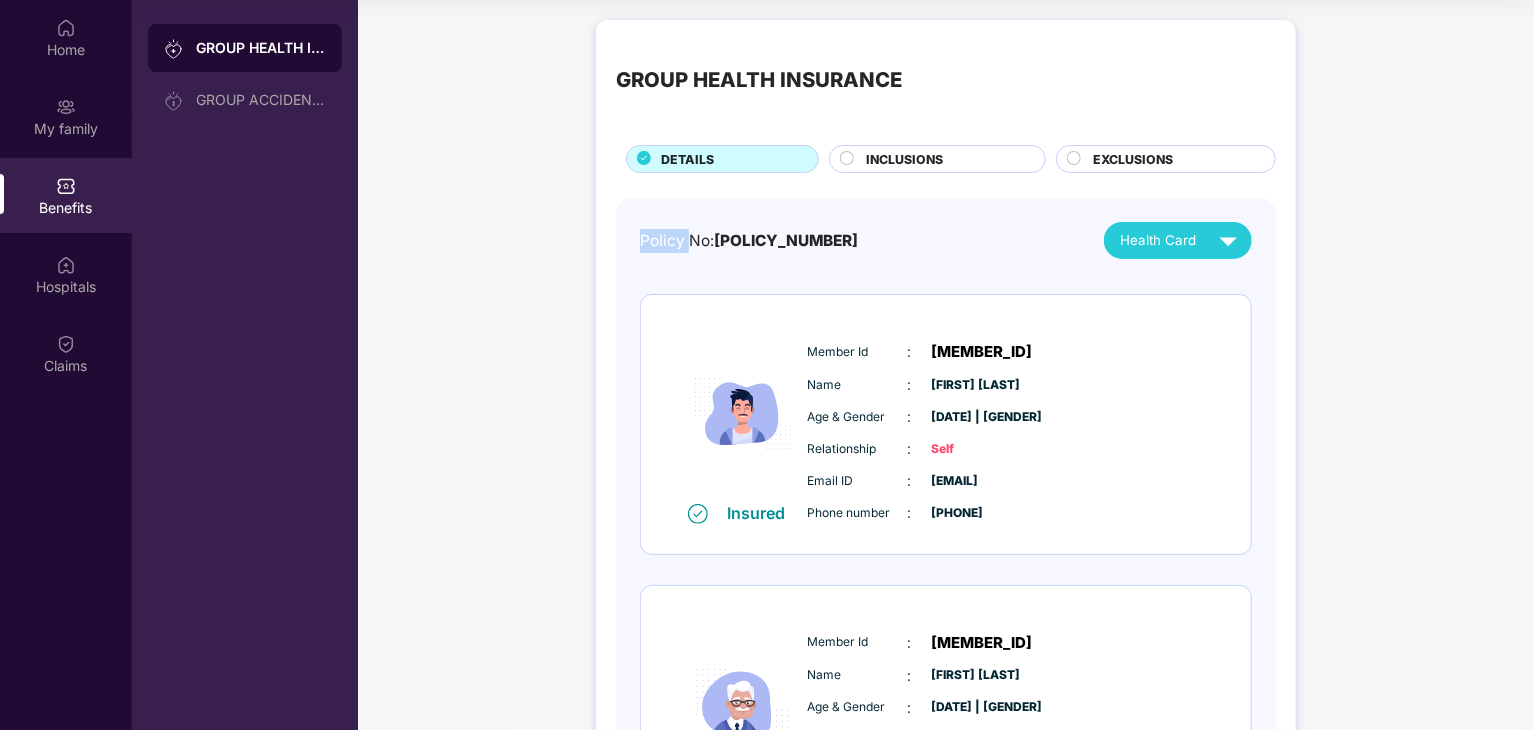 click on "POLICY NO: [POLICY_NUMBER]" at bounding box center [749, 241] 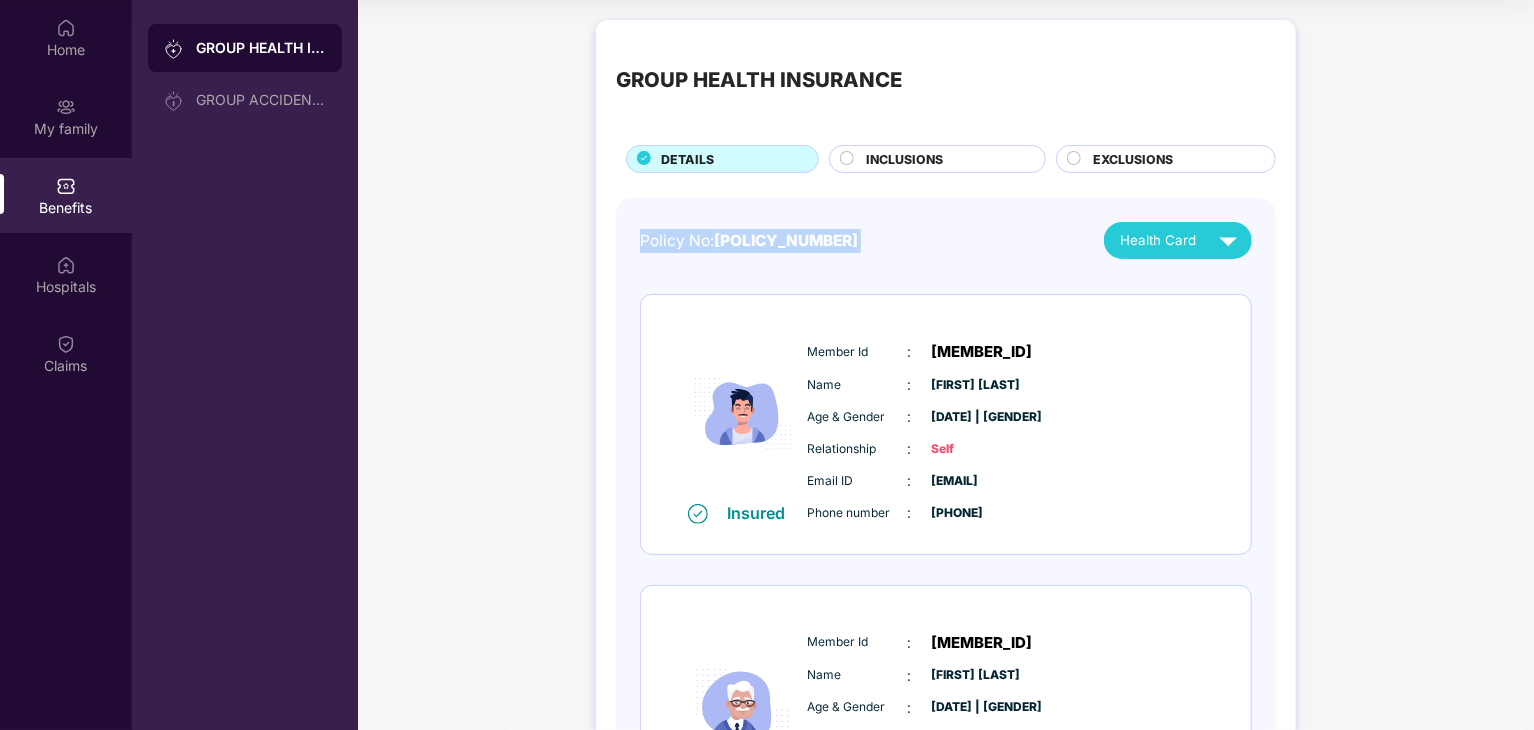 click on "POLICY NO: [POLICY_NUMBER]" at bounding box center [749, 241] 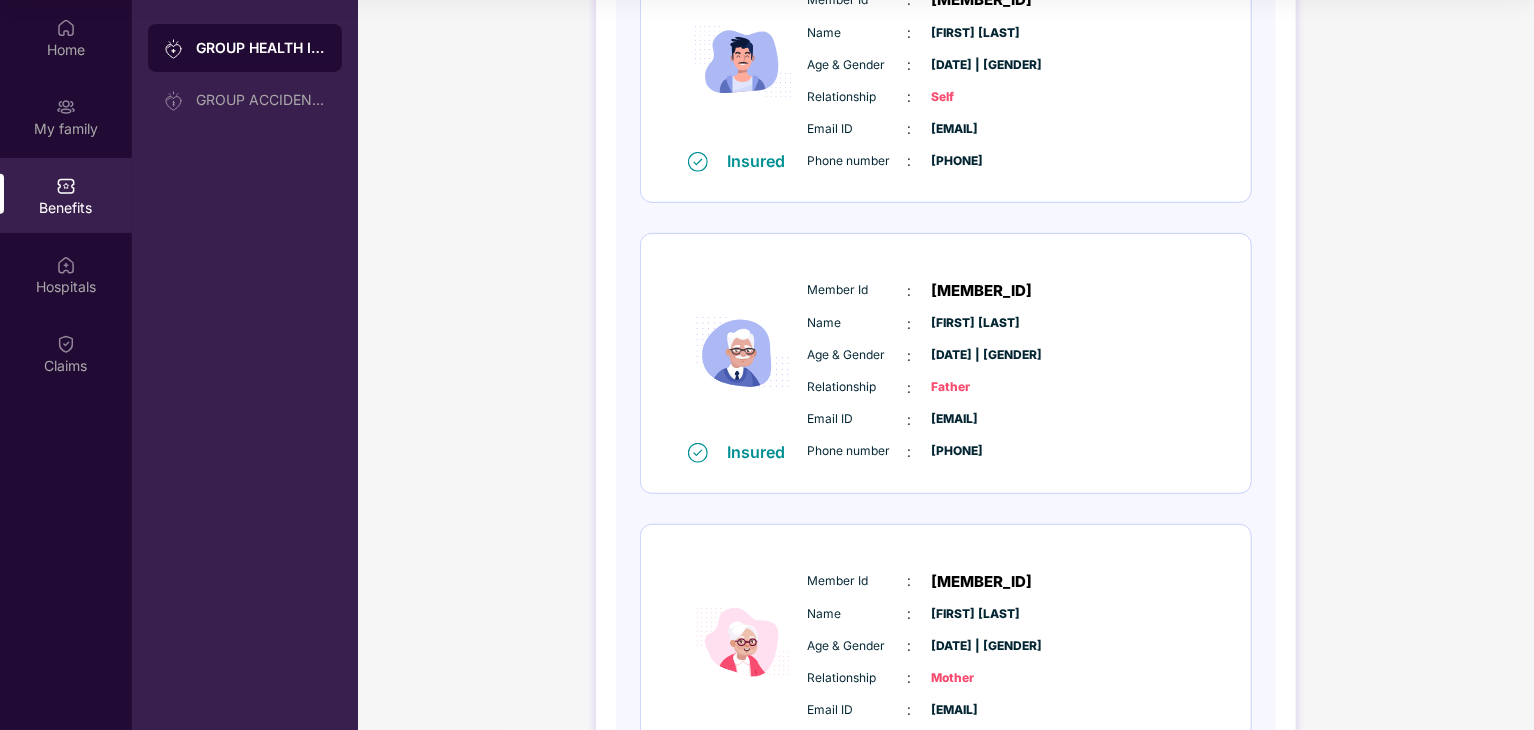 scroll, scrollTop: 400, scrollLeft: 0, axis: vertical 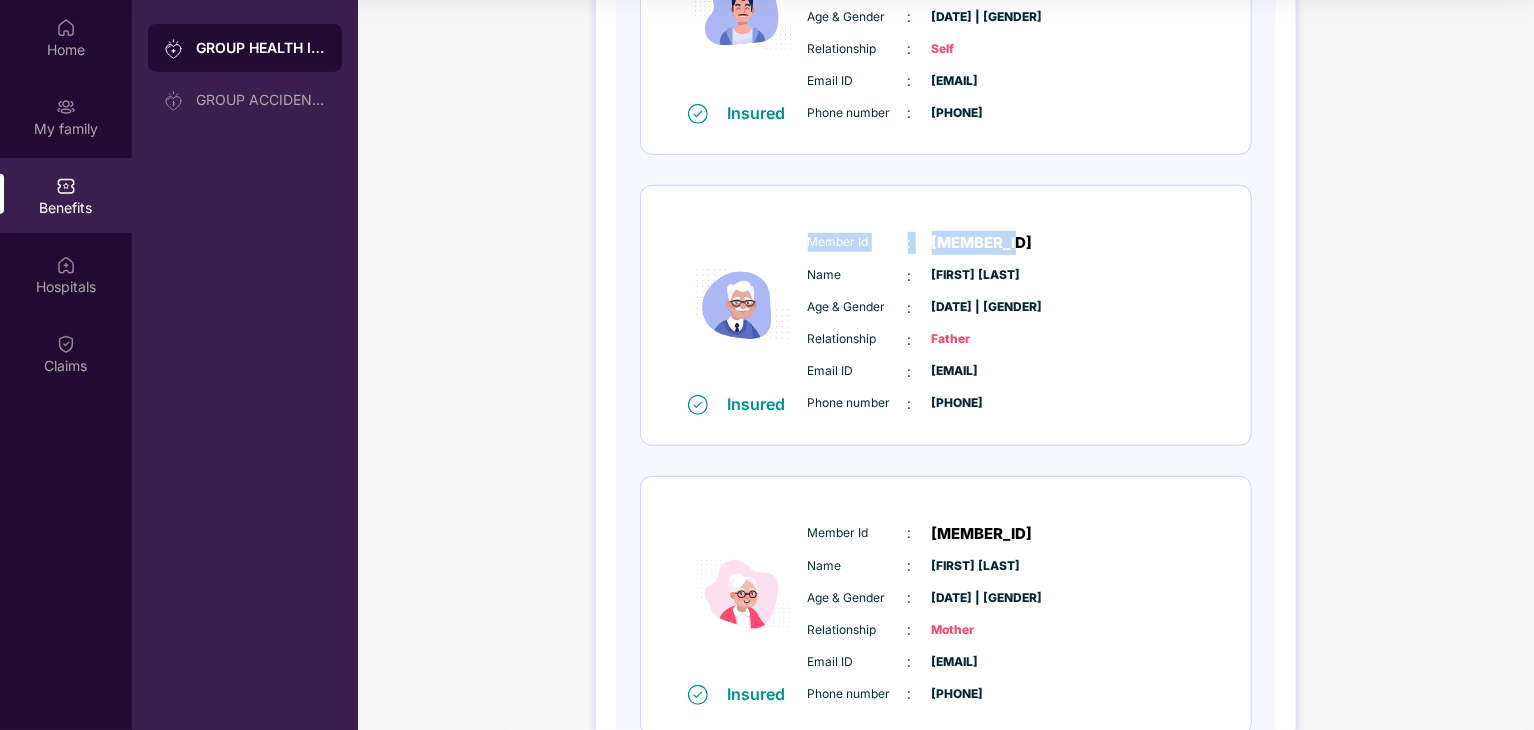 drag, startPoint x: 808, startPoint y: 240, endPoint x: 1056, endPoint y: 236, distance: 248.03226 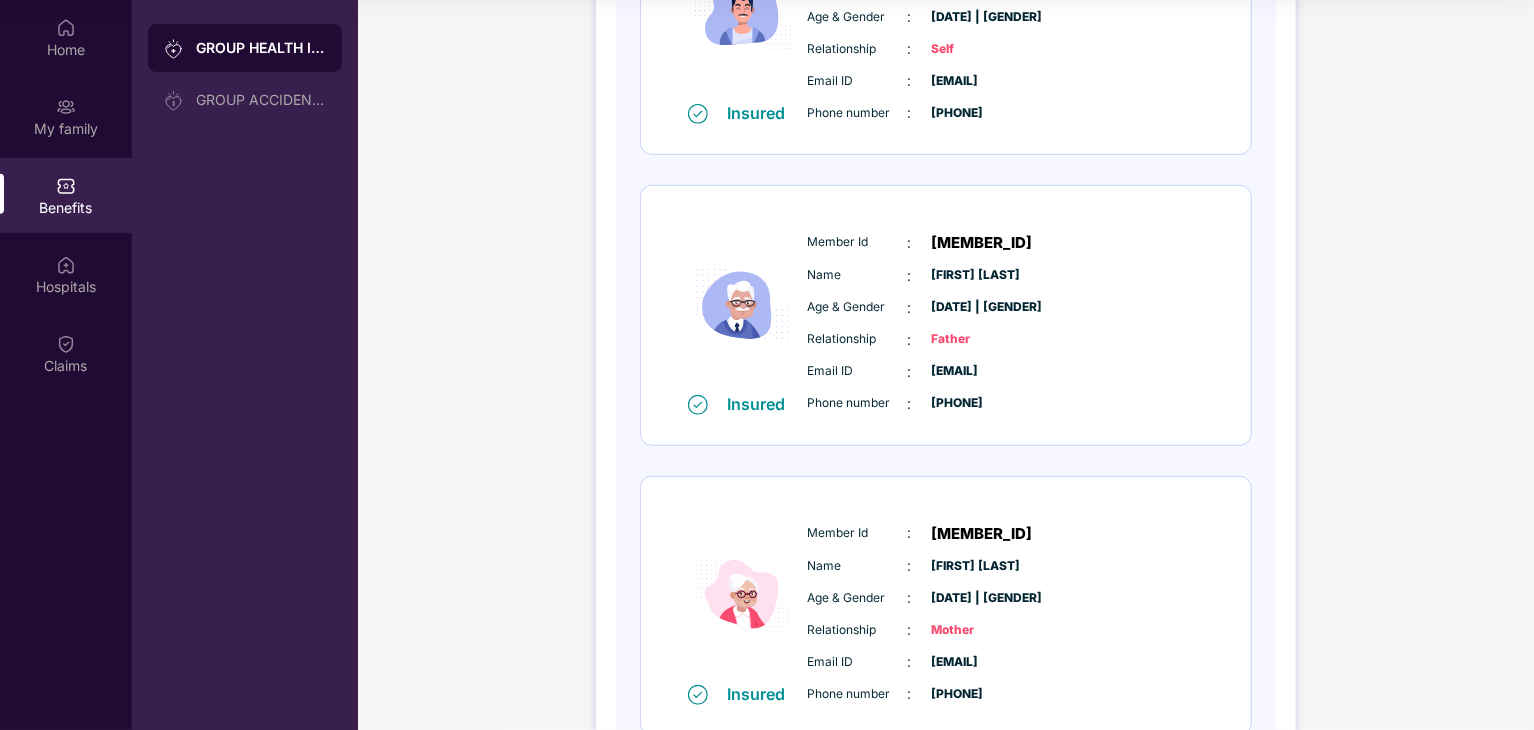 click on "GROUP HEALTH INSURANCE DETAILS INCLUSIONS EXCLUSIONS POLICY NO: [POLICY_NUMBER] HEALTH CARD INSURED MEMBER ID : [MEMBER_ID] NAME : [FIRST] [LAST] AGE & GENDER : [DATE] | [GENDER] RELATIONSHIP : Self EMAIL ID : [EMAIL] PHONE NUMBER : [PHONE] INSURED MEMBER ID : [MEMBER_ID] NAME : [FIRST] [LAST] AGE & GENDER : [DATE] | [GENDER] RELATIONSHIP : Father EMAIL ID : [EMAIL] PHONE NUMBER : [PHONE] INSURED MEMBER ID : [MEMBER_ID] NAME : [FIRST] [LAST] AGE & GENDER : [DATE] | [GENDER] RELATIONSHIP : Mother EMAIL ID : [EMAIL] PHONE NUMBER : [PHONE]" at bounding box center [946, 235] 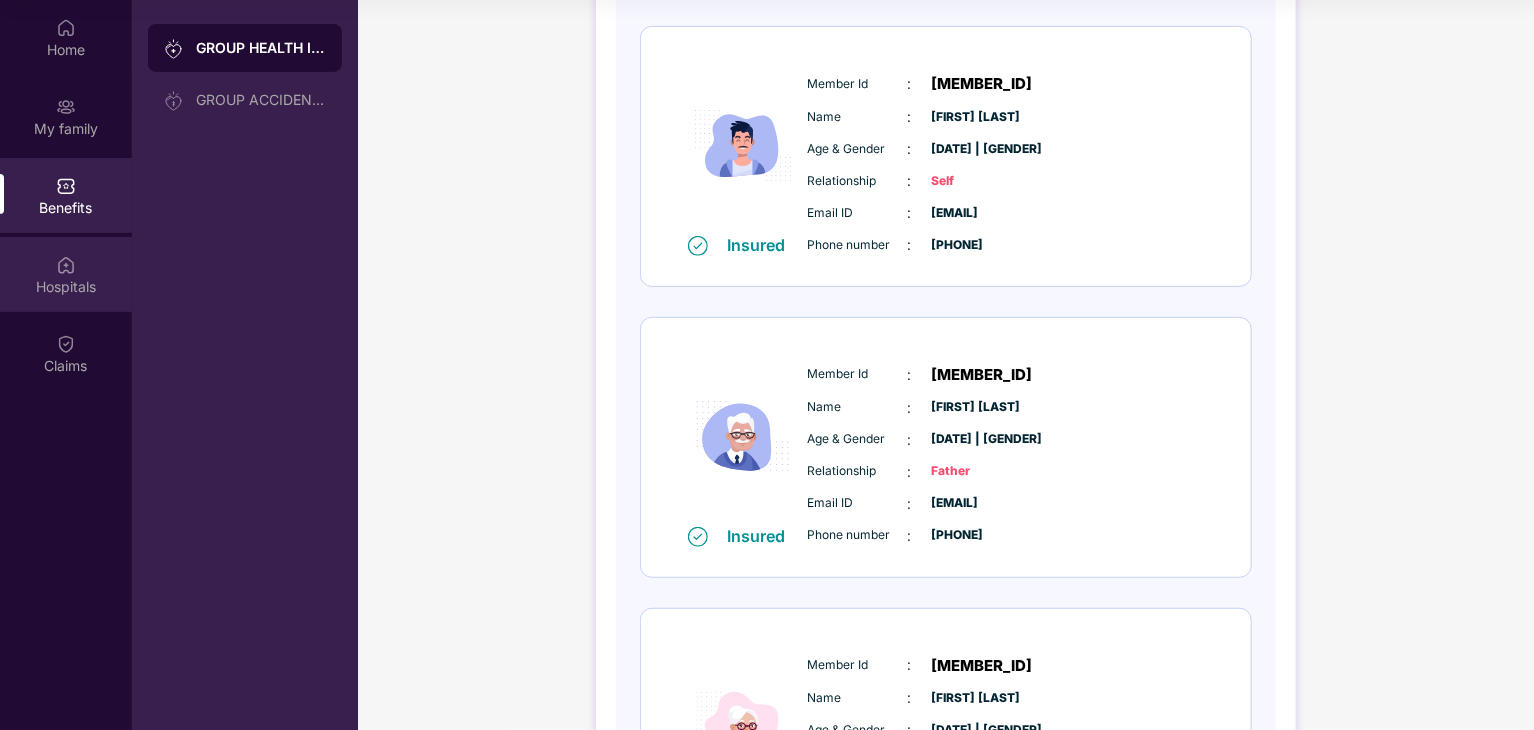 scroll, scrollTop: 200, scrollLeft: 0, axis: vertical 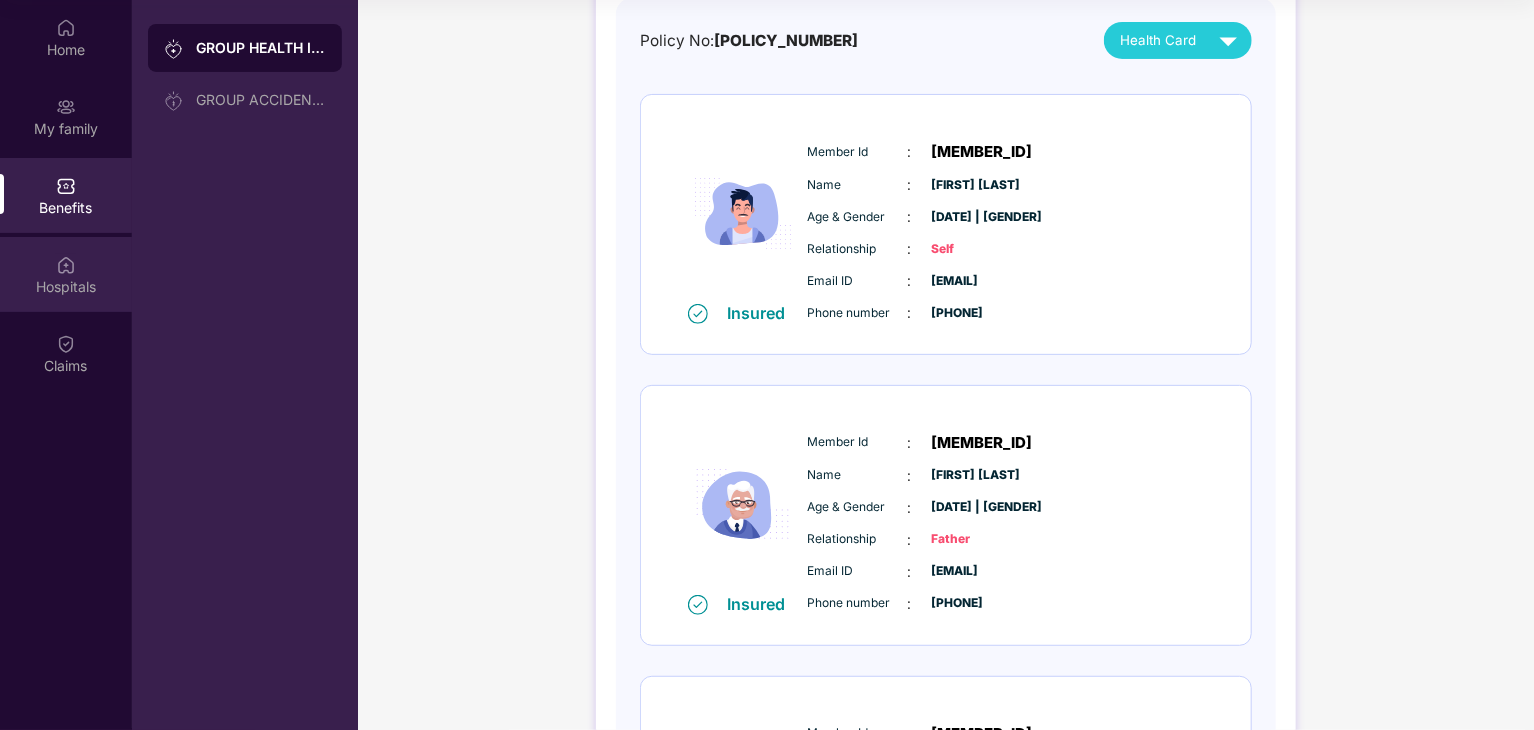 click on "Hospitals" at bounding box center (66, 274) 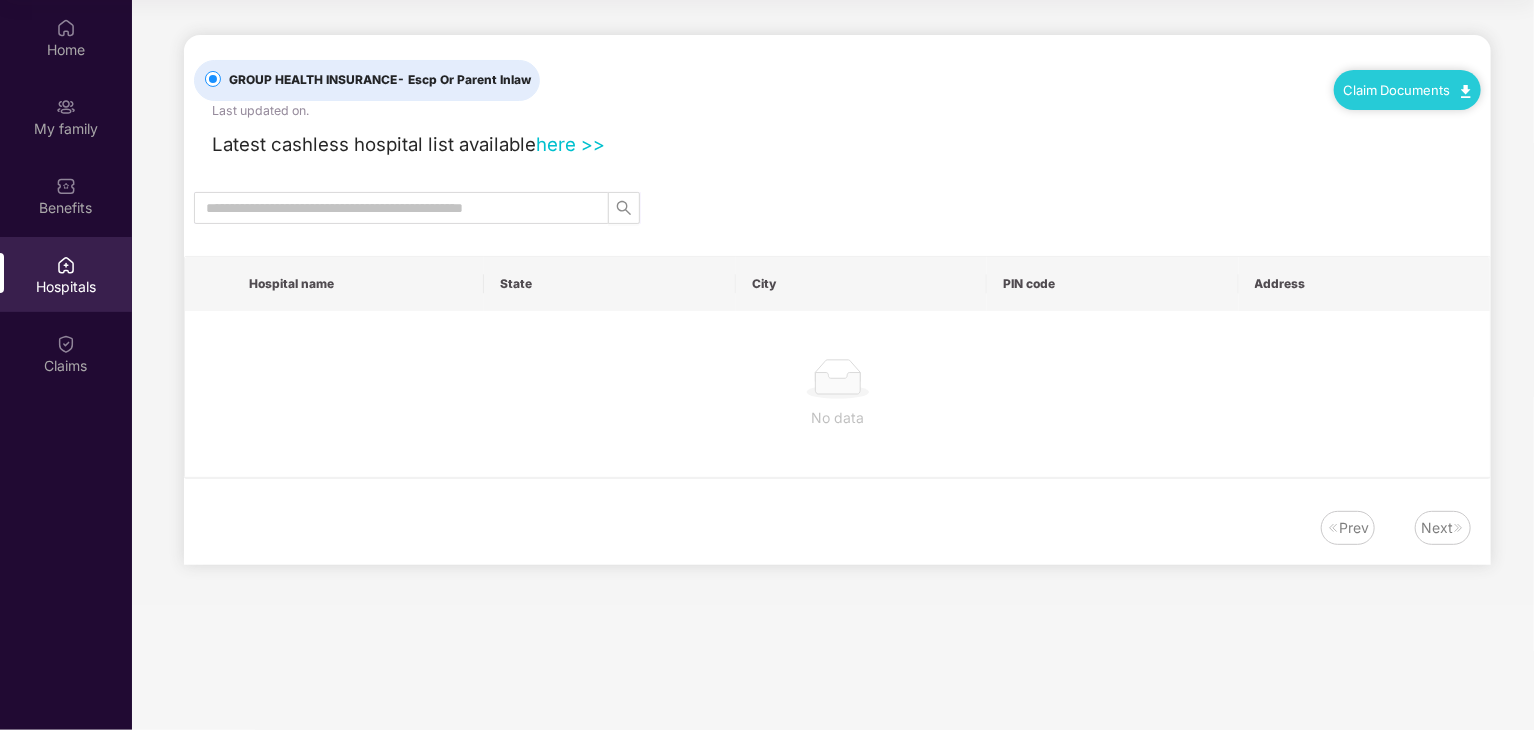 scroll, scrollTop: 0, scrollLeft: 0, axis: both 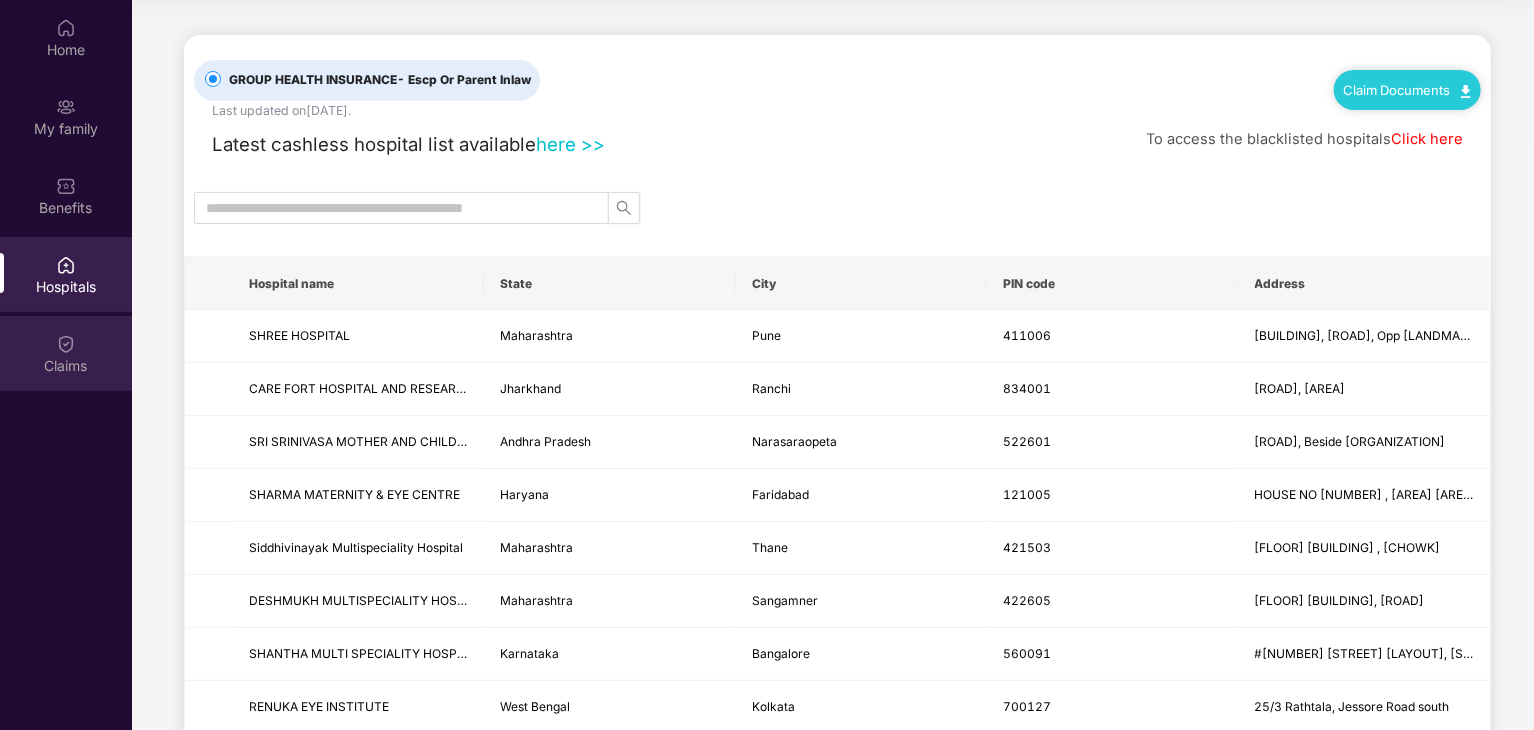 click on "Claims" at bounding box center [66, 366] 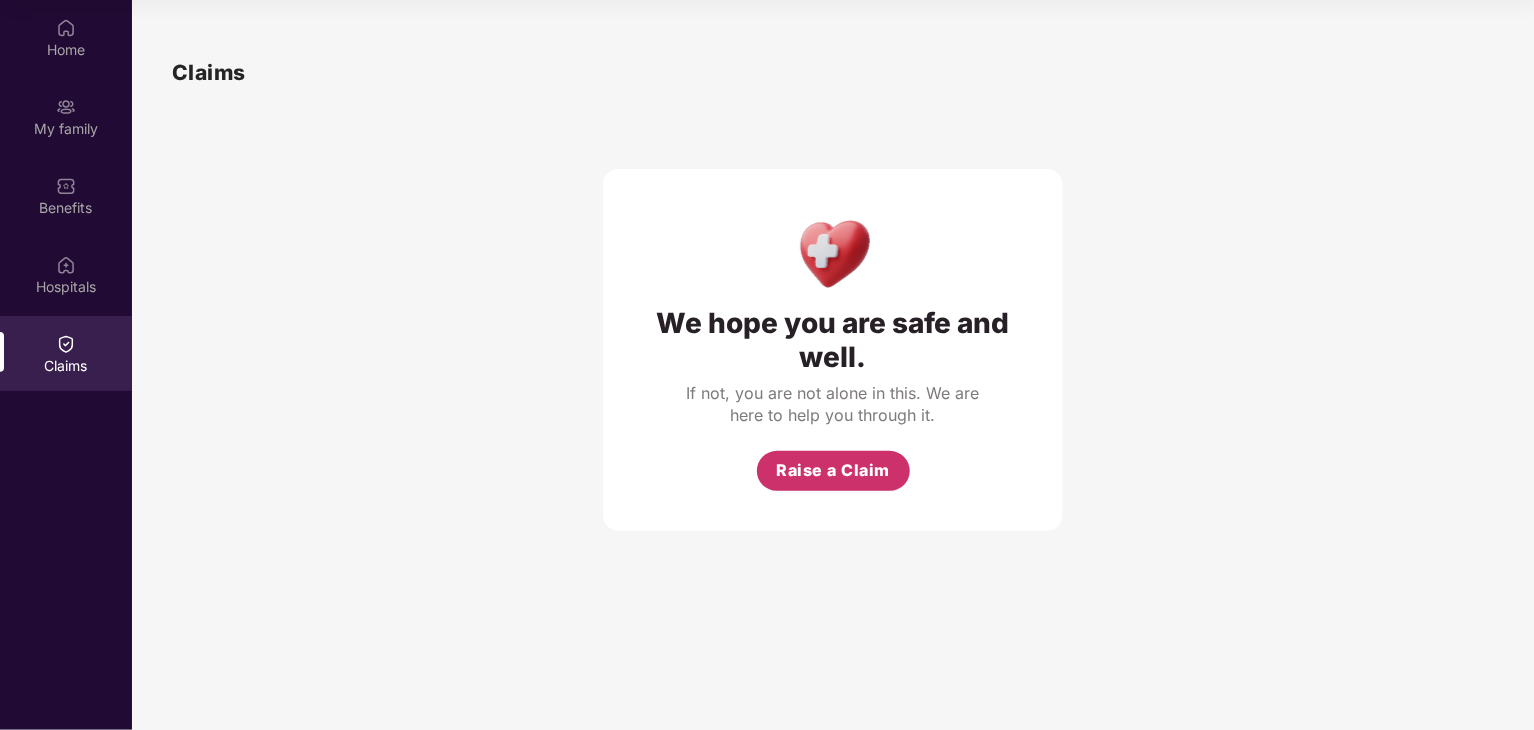 click on "Raise a Claim" at bounding box center (833, 470) 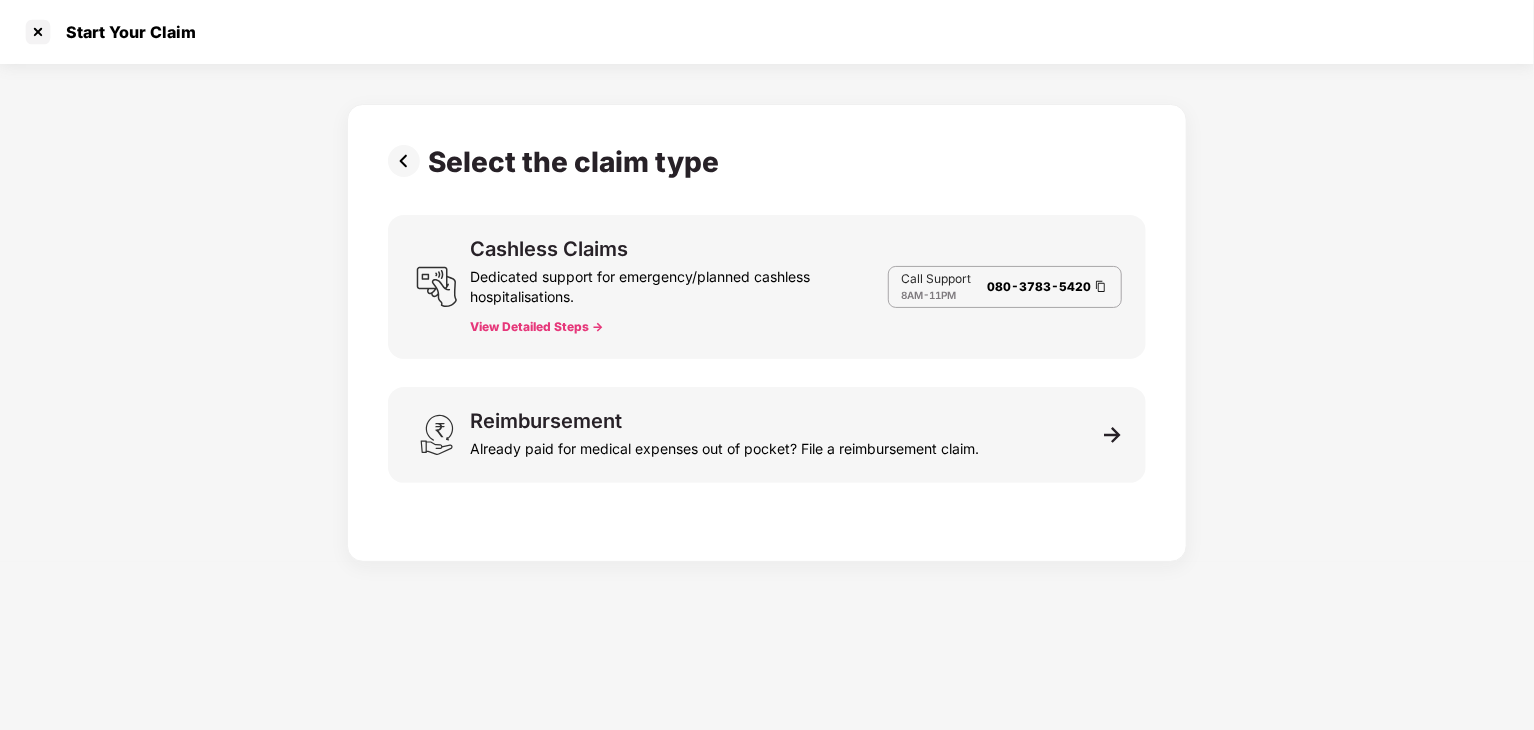 scroll, scrollTop: 48, scrollLeft: 0, axis: vertical 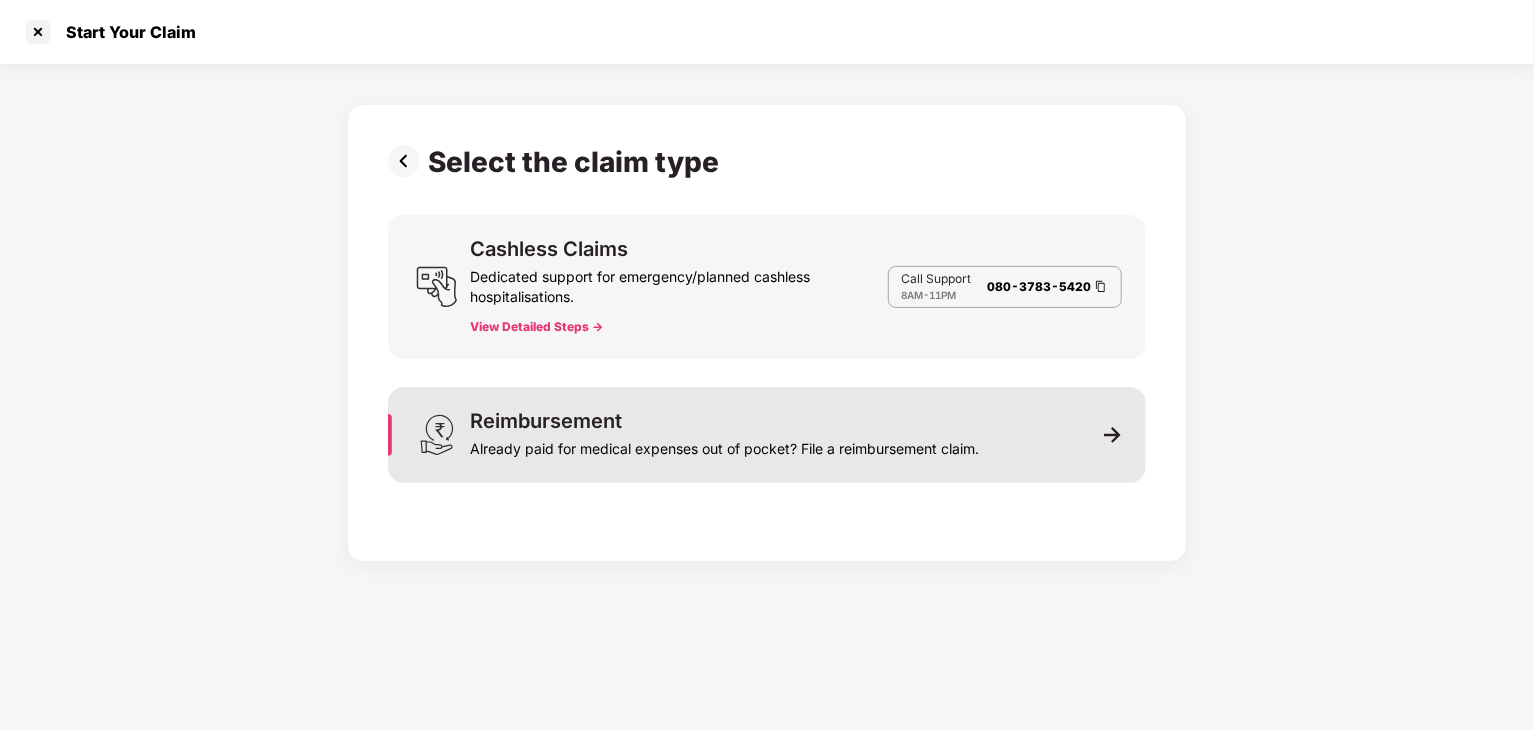 click on "Reimbursement Already paid for medical expenses out of pocket? File a reimbursement claim." at bounding box center [767, 435] 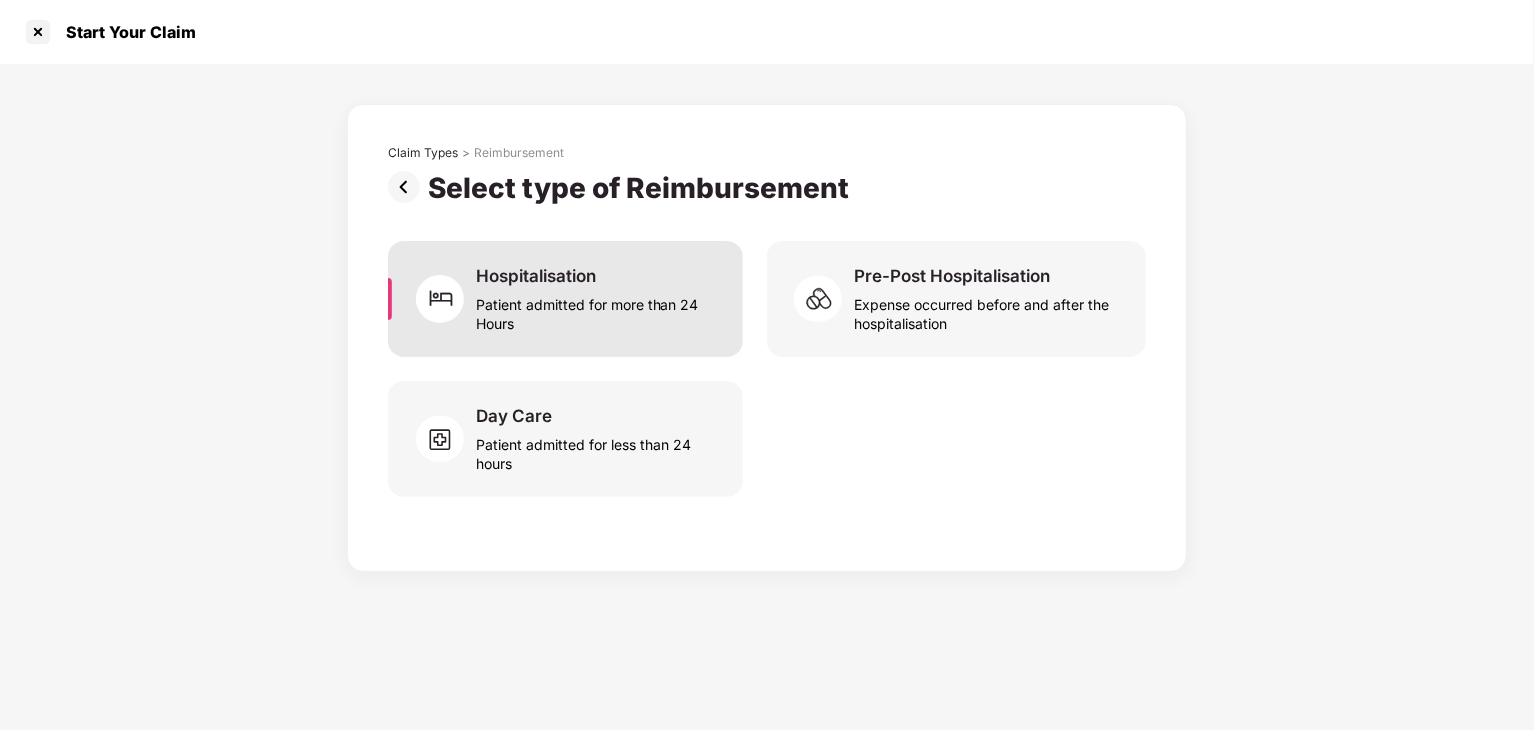 click on "Patient admitted for more than 24 Hours" at bounding box center [597, 310] 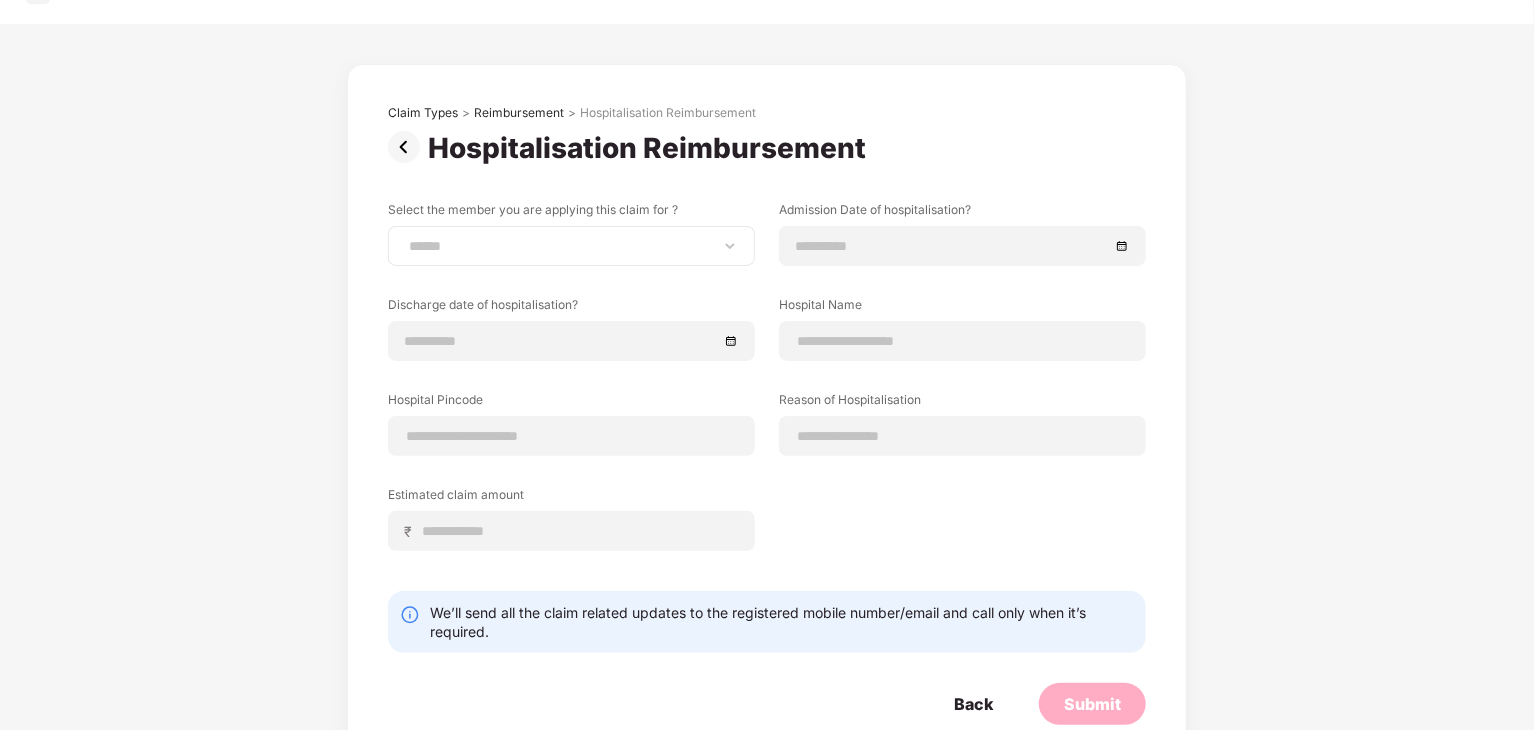 scroll, scrollTop: 0, scrollLeft: 0, axis: both 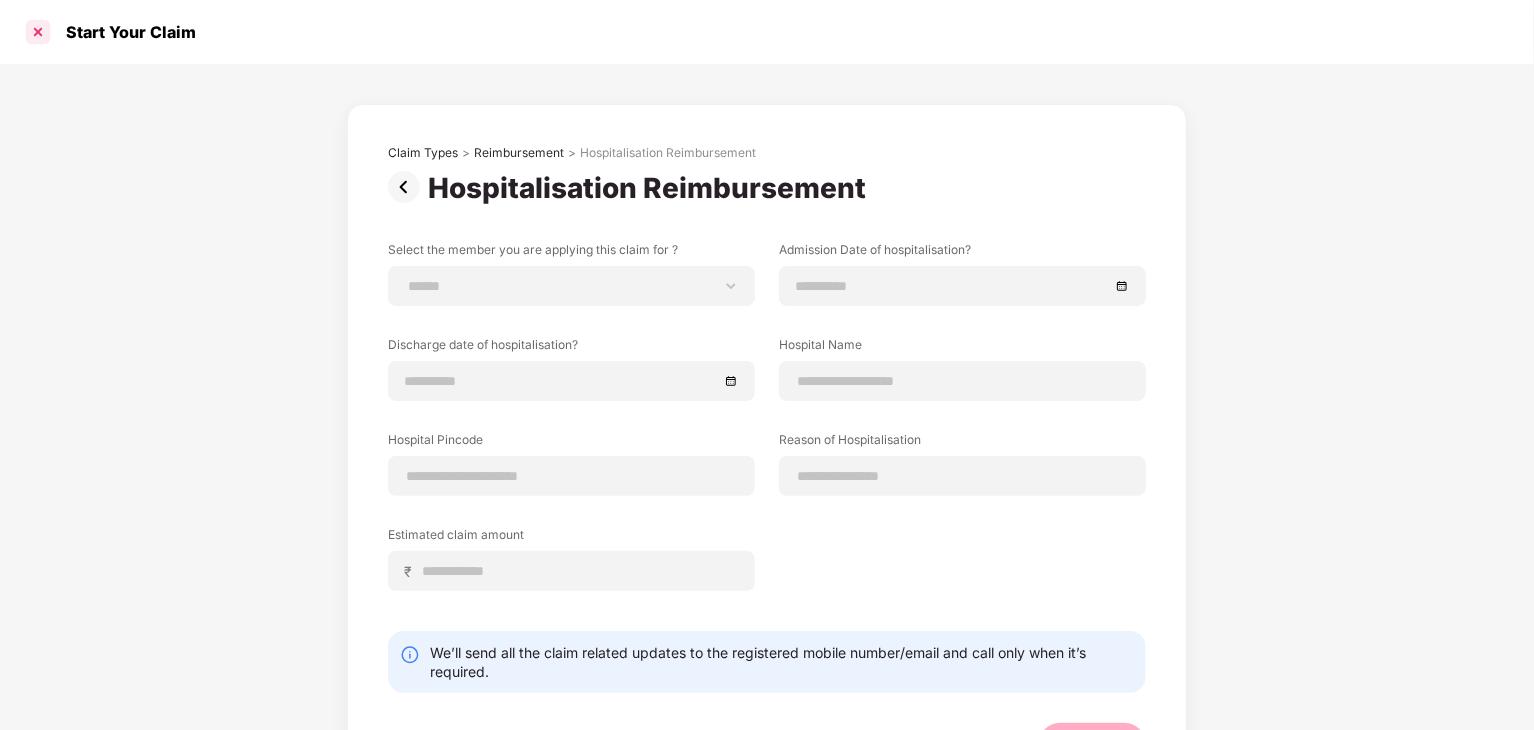 click at bounding box center [38, 32] 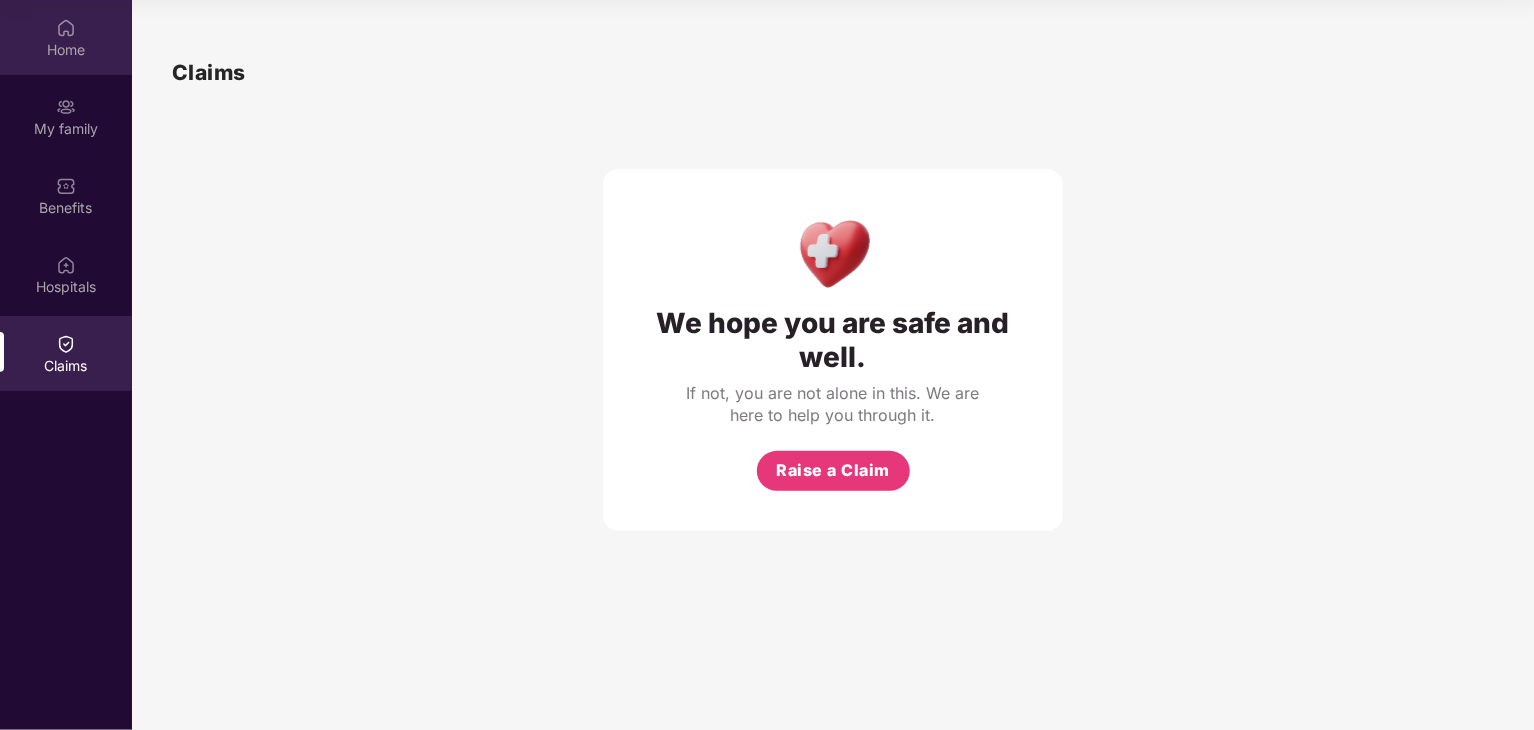 scroll, scrollTop: 67, scrollLeft: 0, axis: vertical 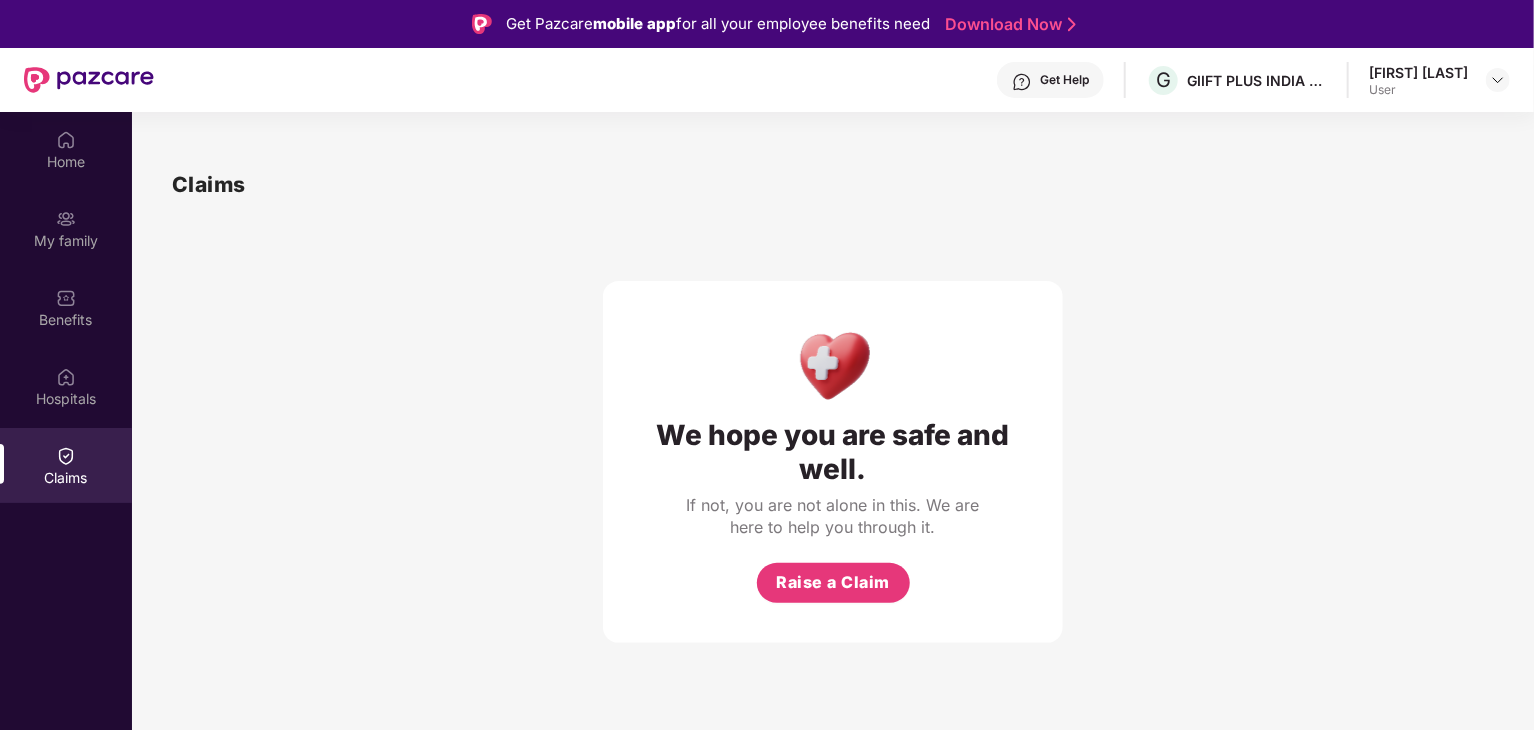 drag, startPoint x: 69, startPoint y: 34, endPoint x: 69, endPoint y: 54, distance: 20 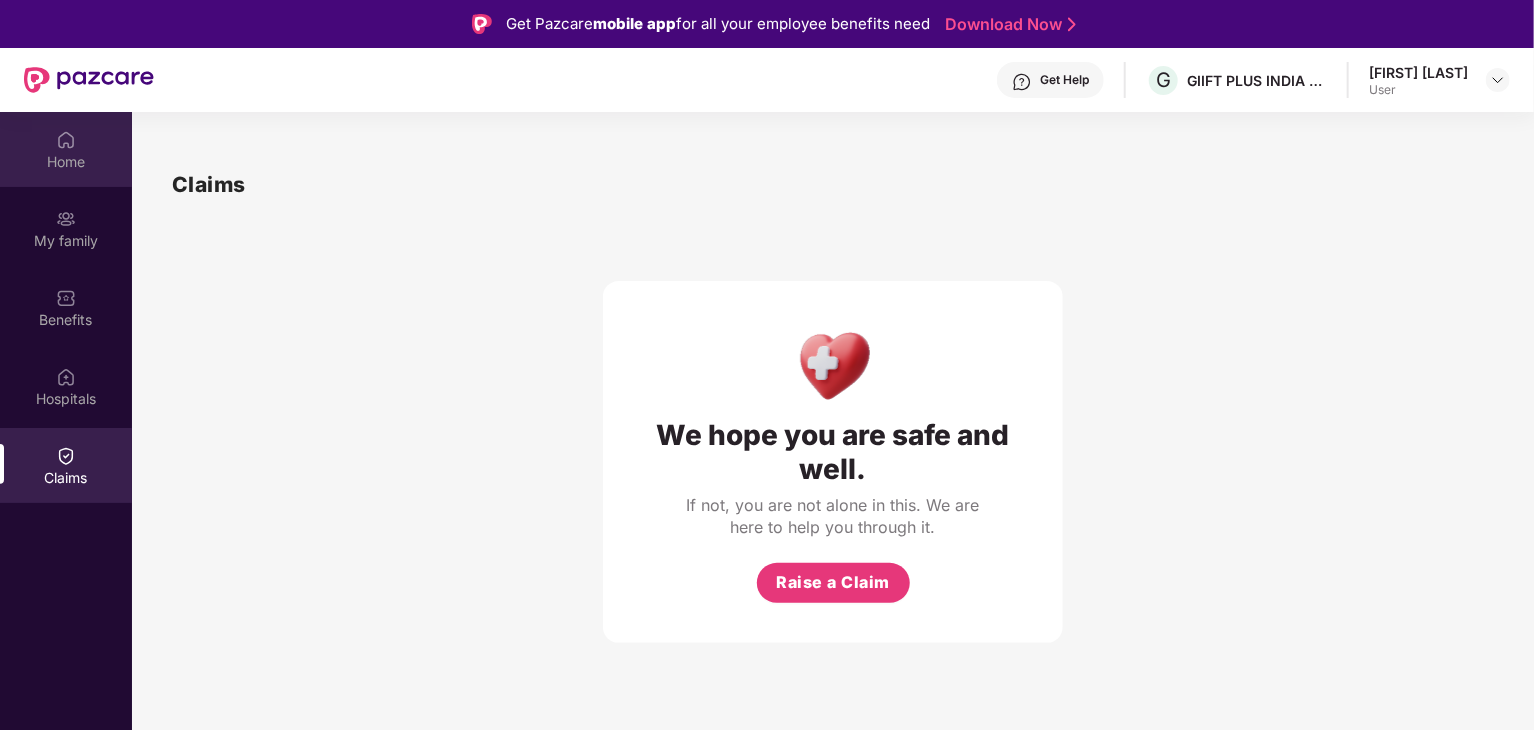 click on "Home" at bounding box center (66, 149) 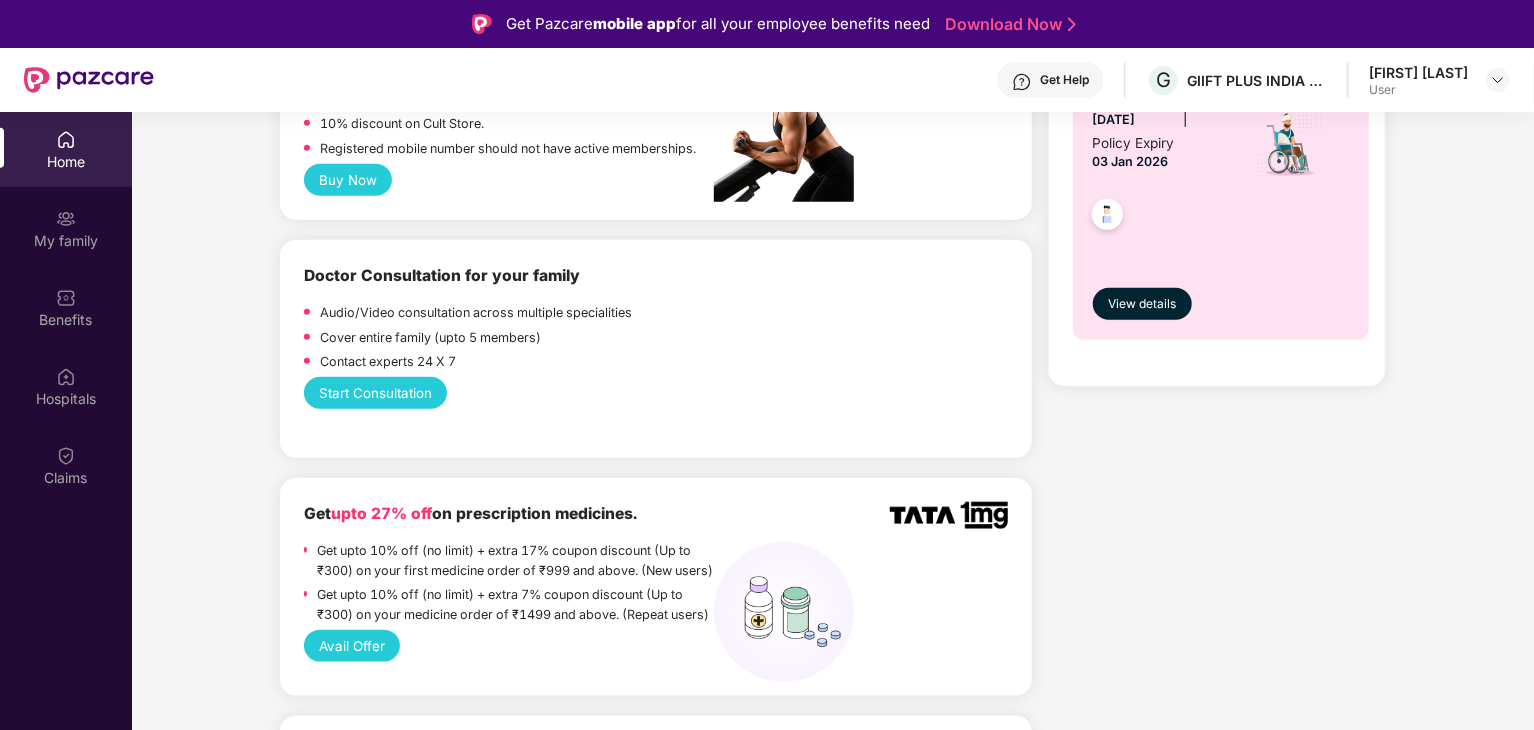 scroll, scrollTop: 800, scrollLeft: 0, axis: vertical 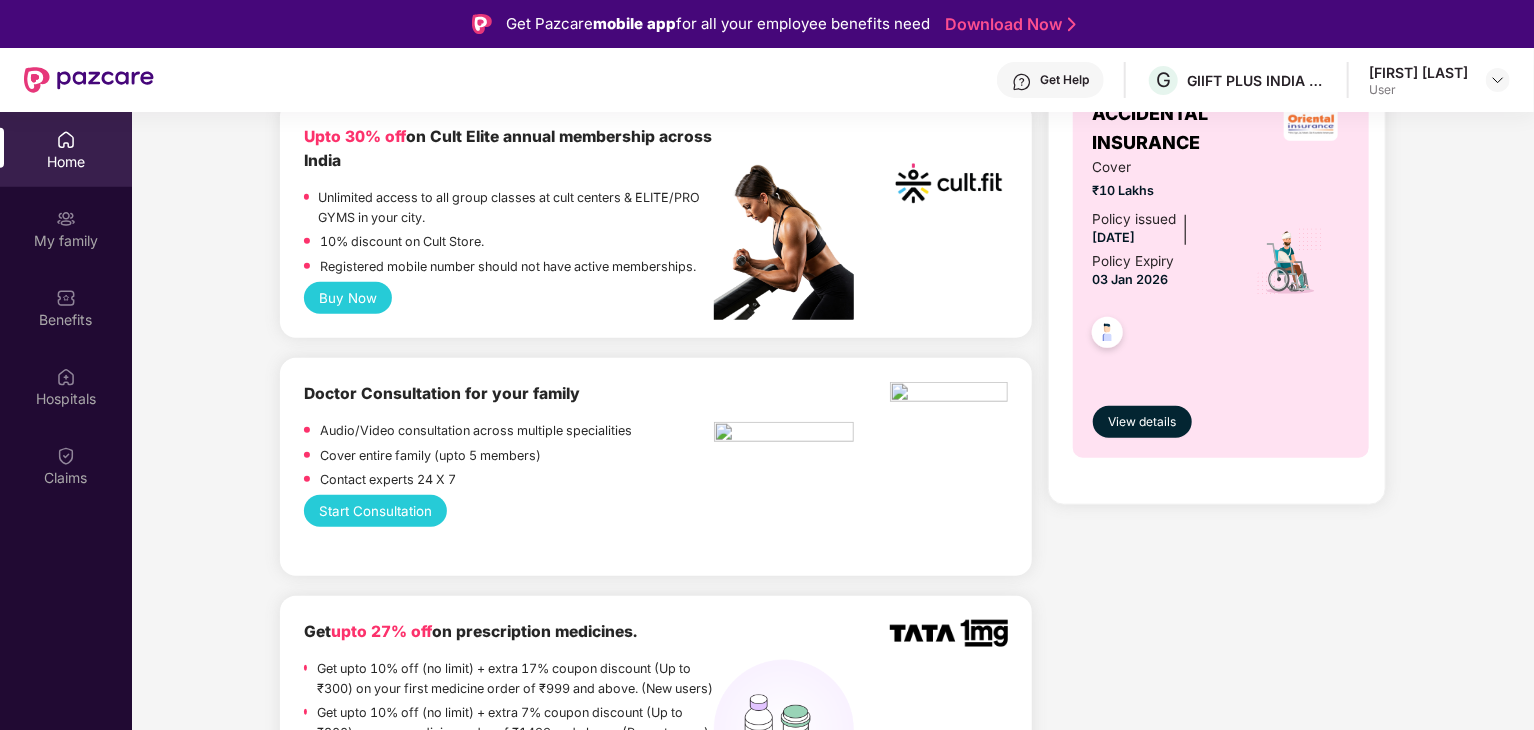 click on "Buy Now" at bounding box center (348, 298) 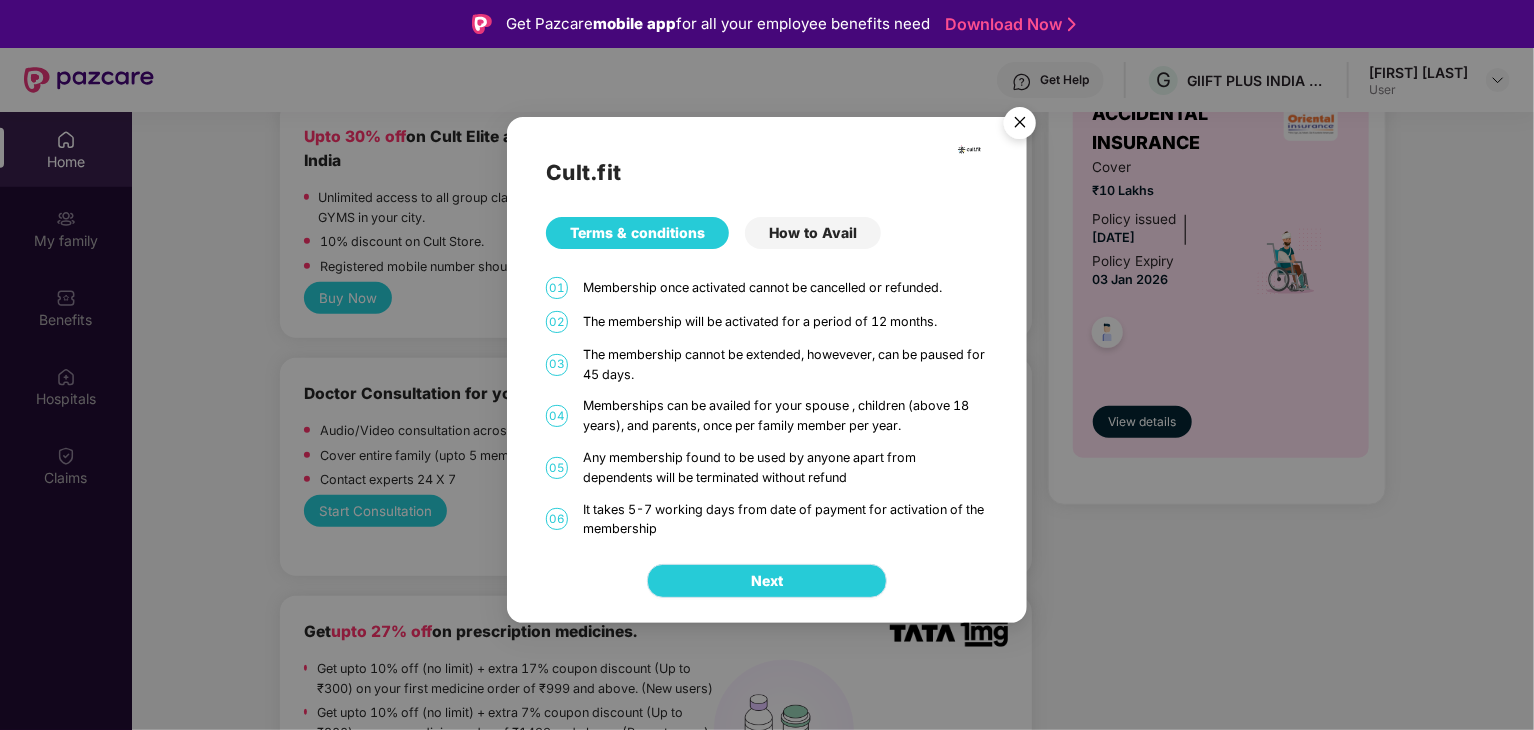 click on "Next" at bounding box center (767, 581) 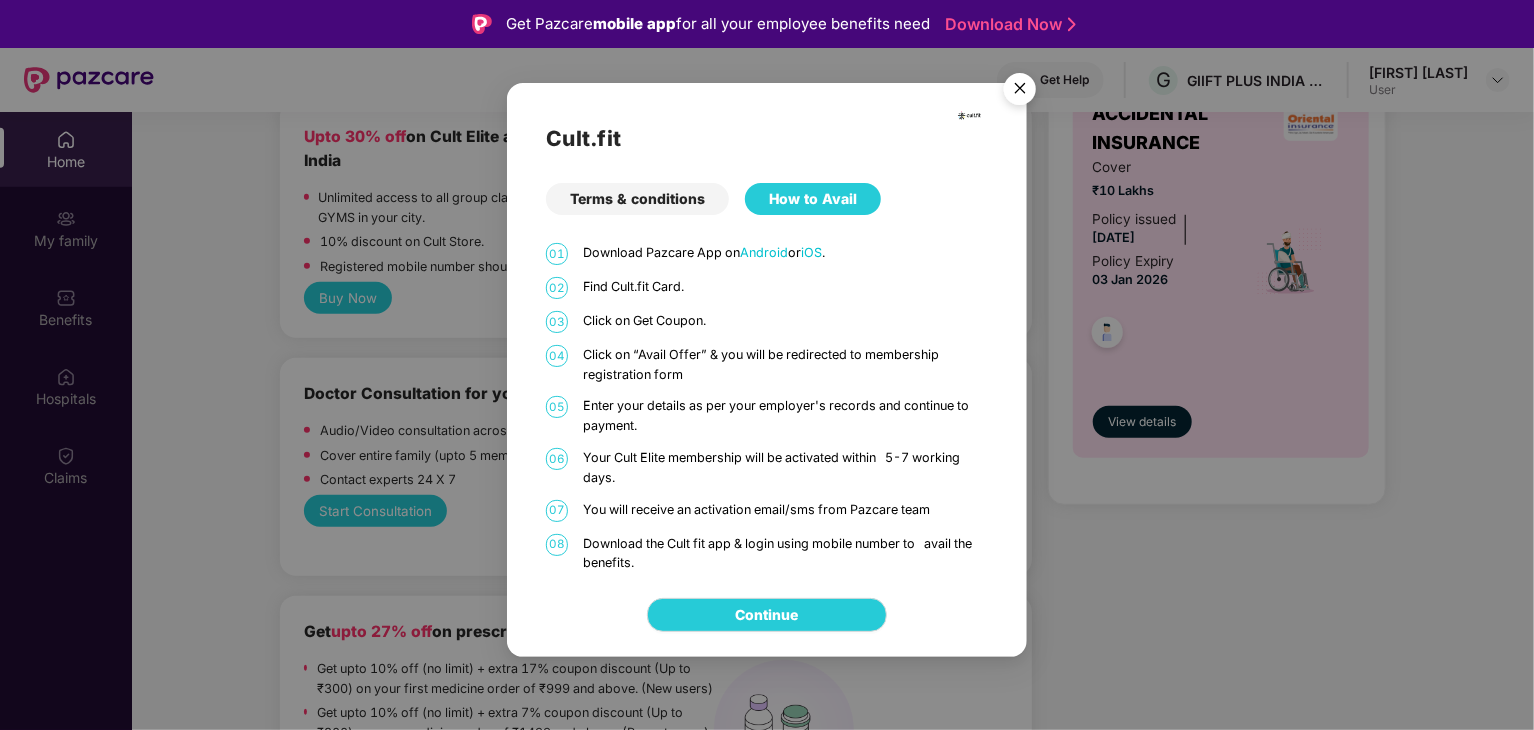 click on "Continue" at bounding box center [767, 615] 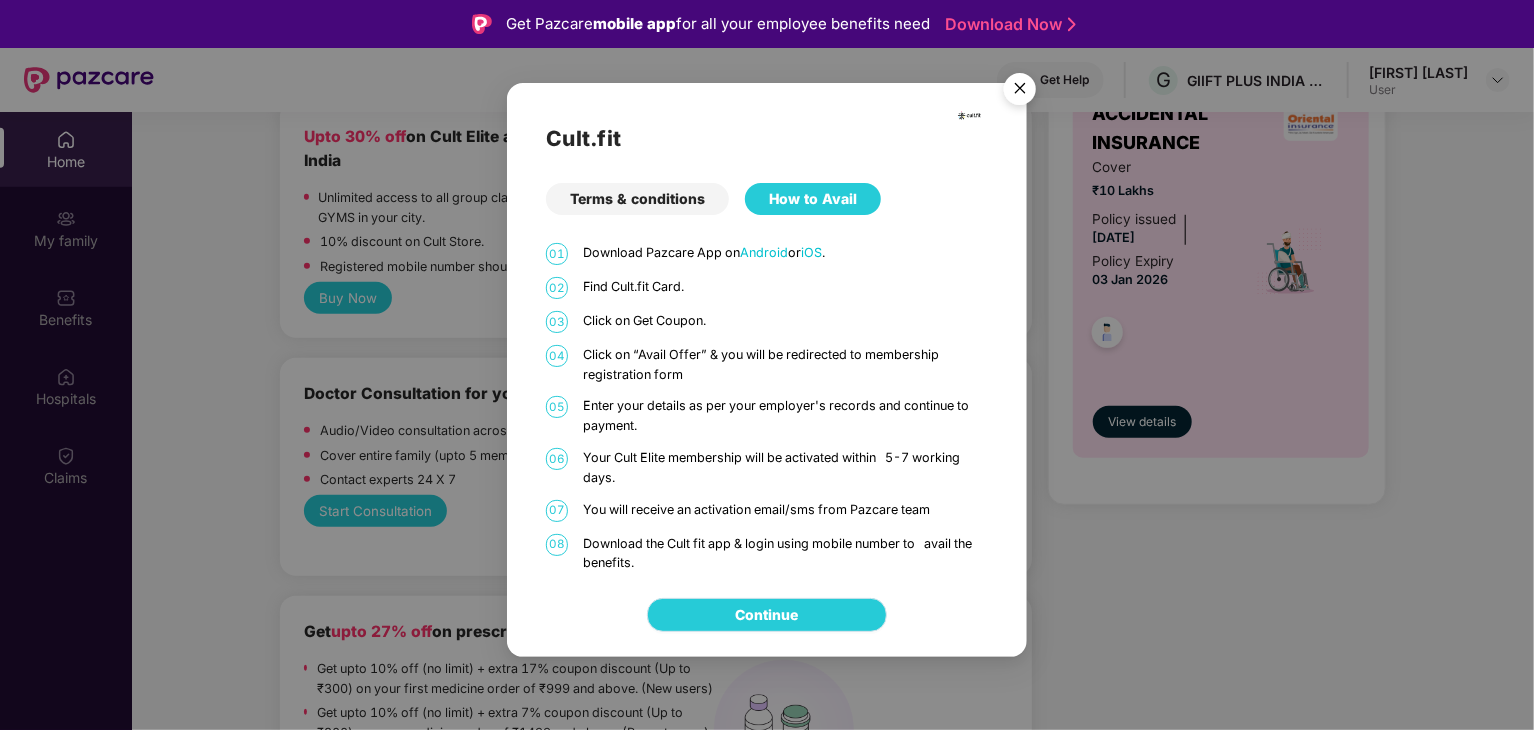 click on "Continue" at bounding box center [767, 615] 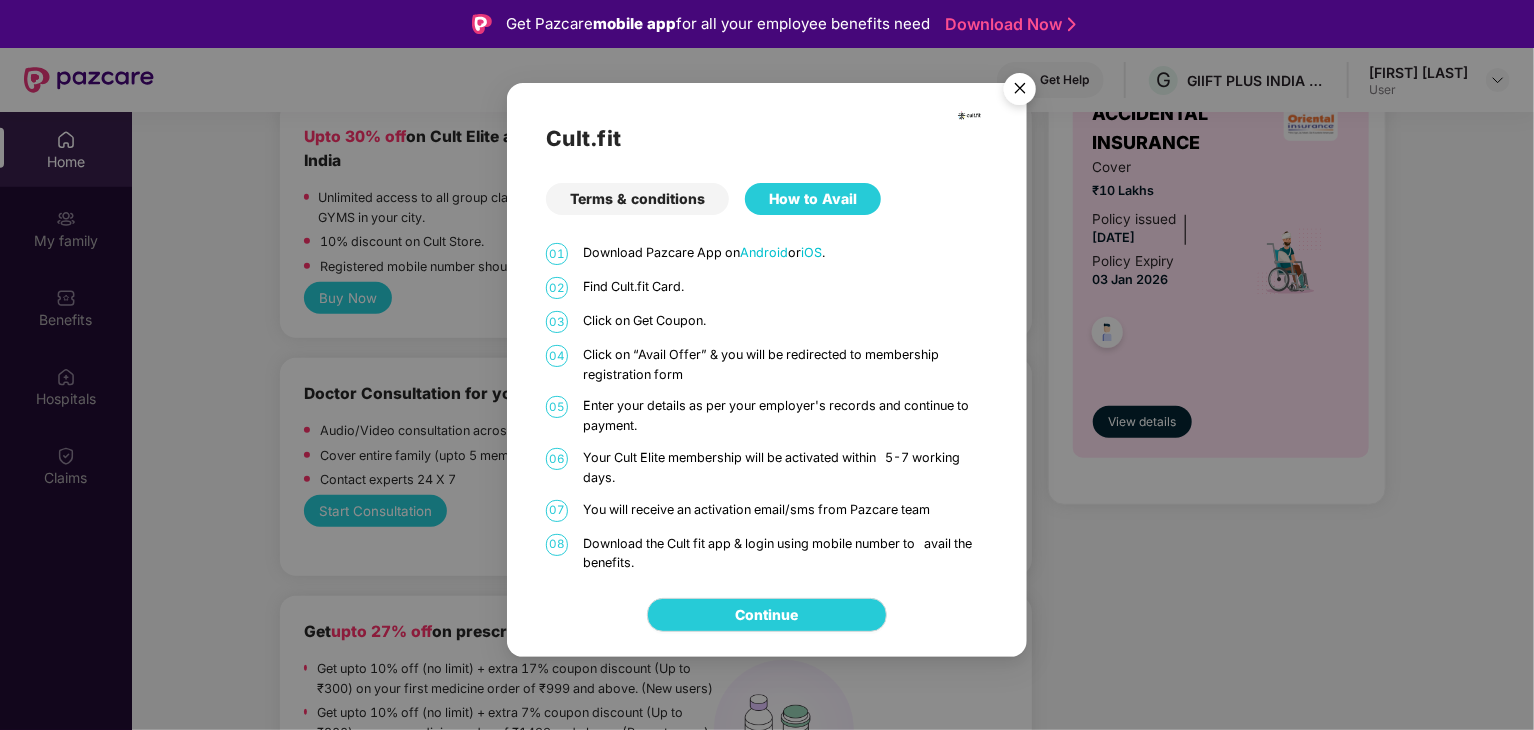 click at bounding box center [1020, 92] 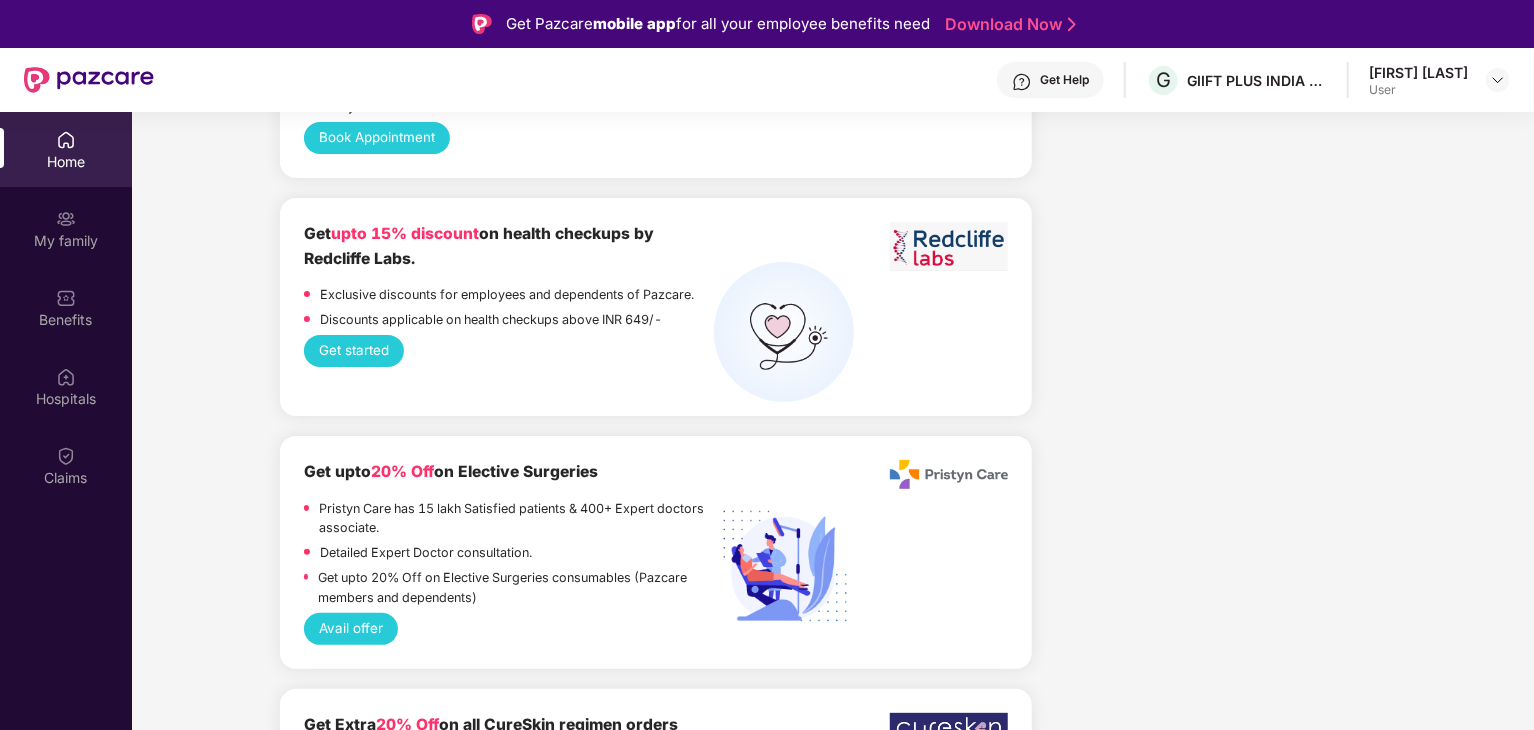 scroll, scrollTop: 4019, scrollLeft: 0, axis: vertical 